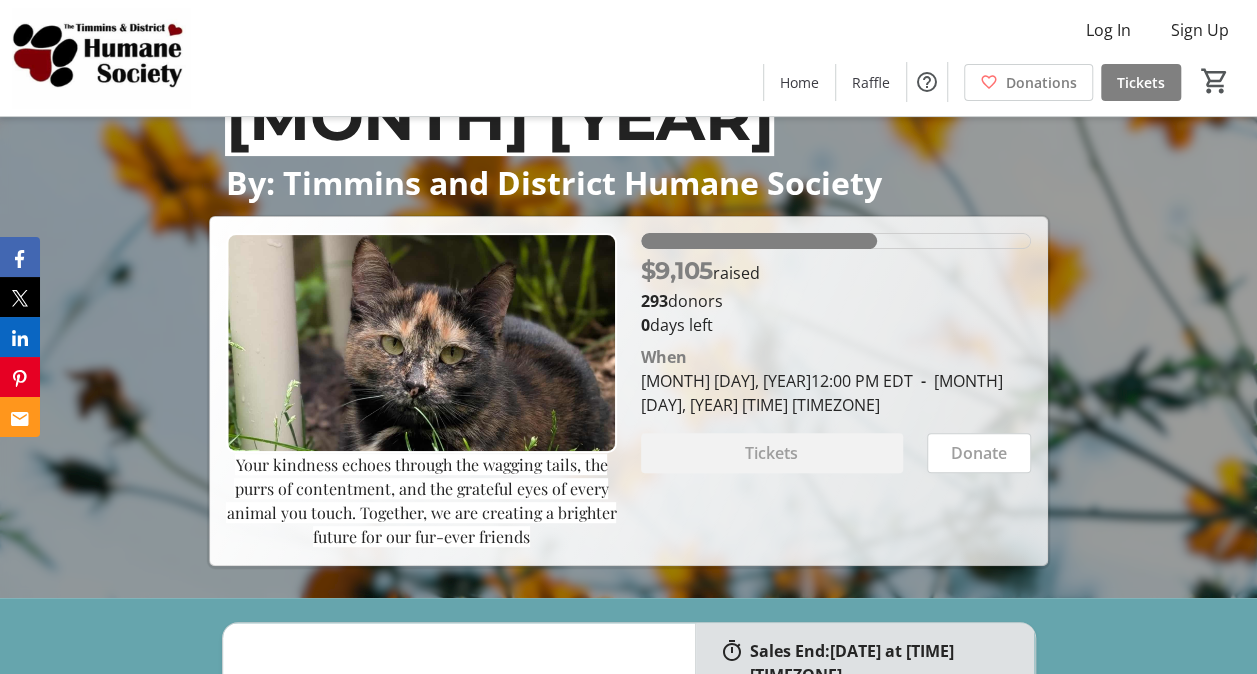 scroll, scrollTop: 0, scrollLeft: 0, axis: both 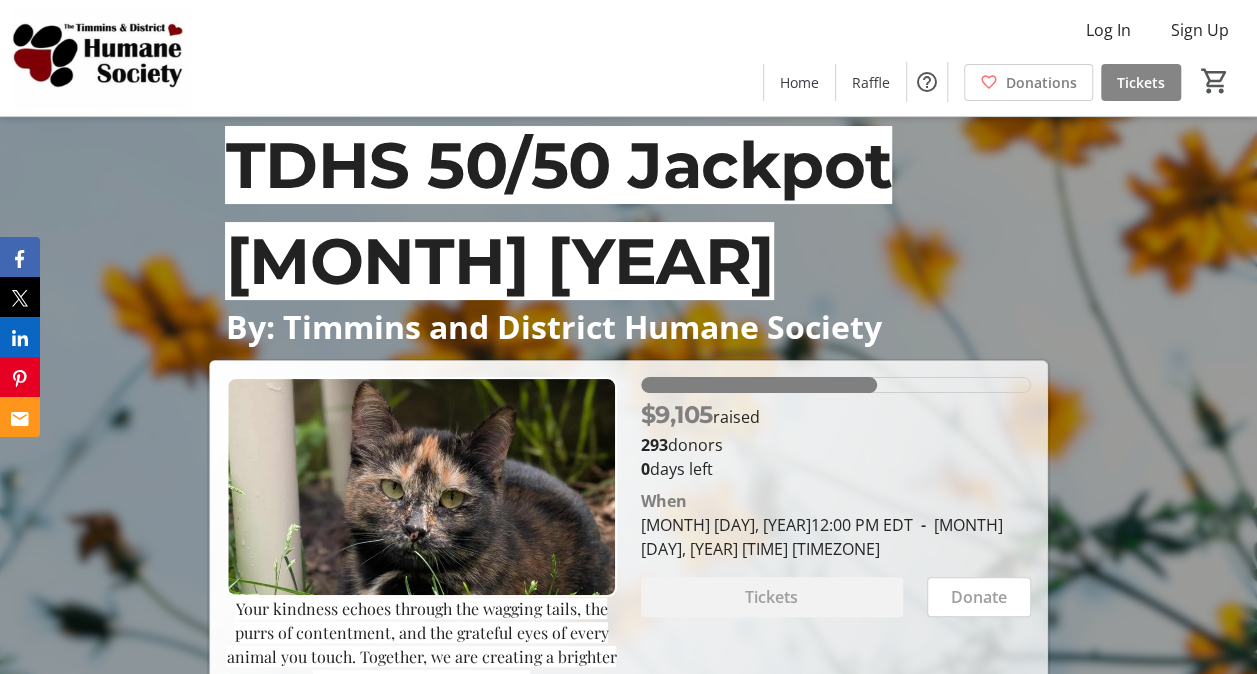 click on "Tickets" 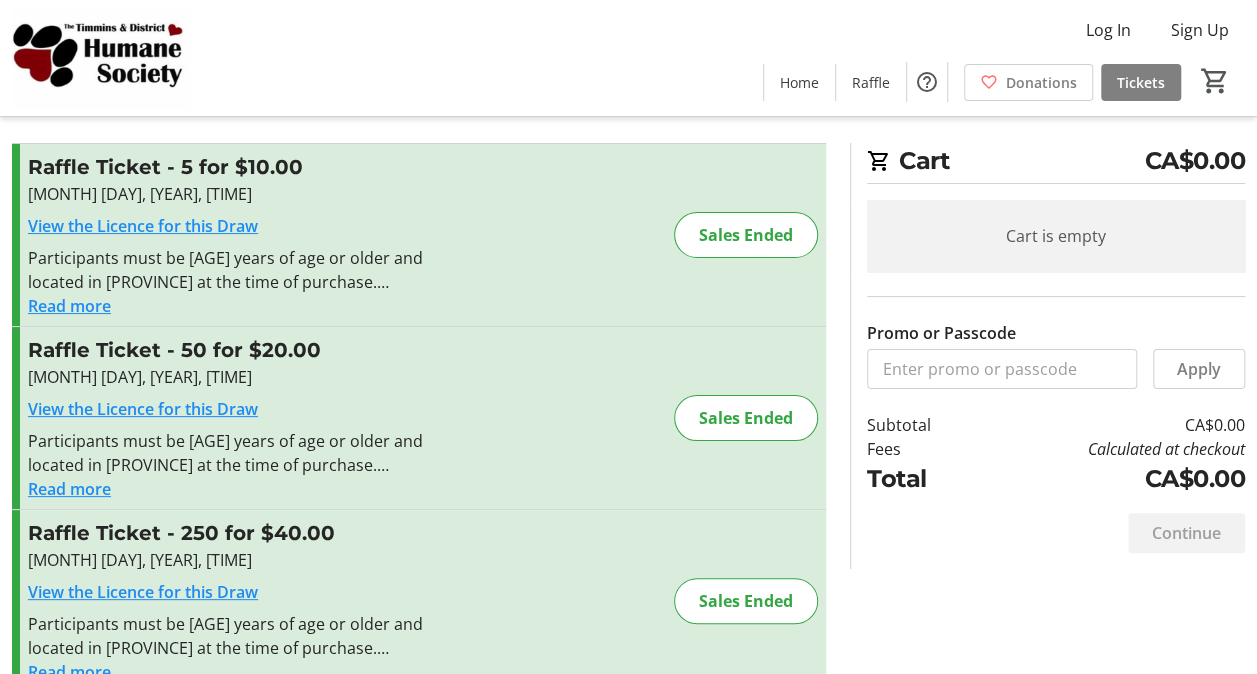 scroll, scrollTop: 0, scrollLeft: 0, axis: both 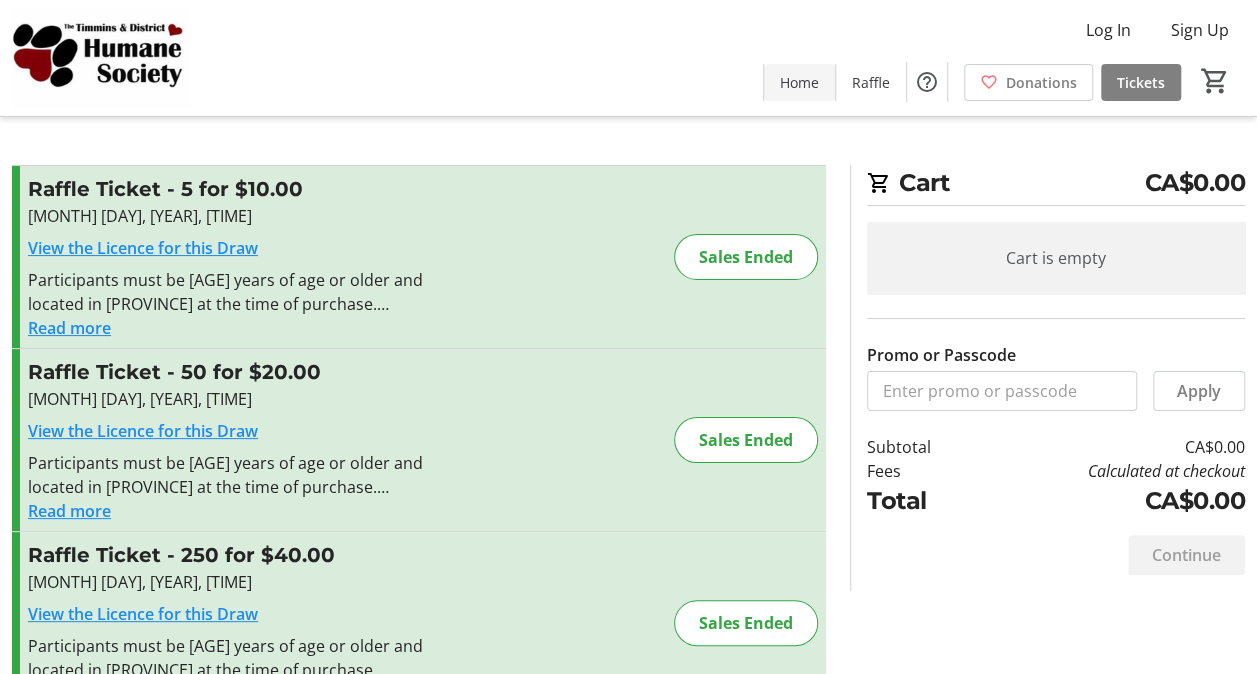 click 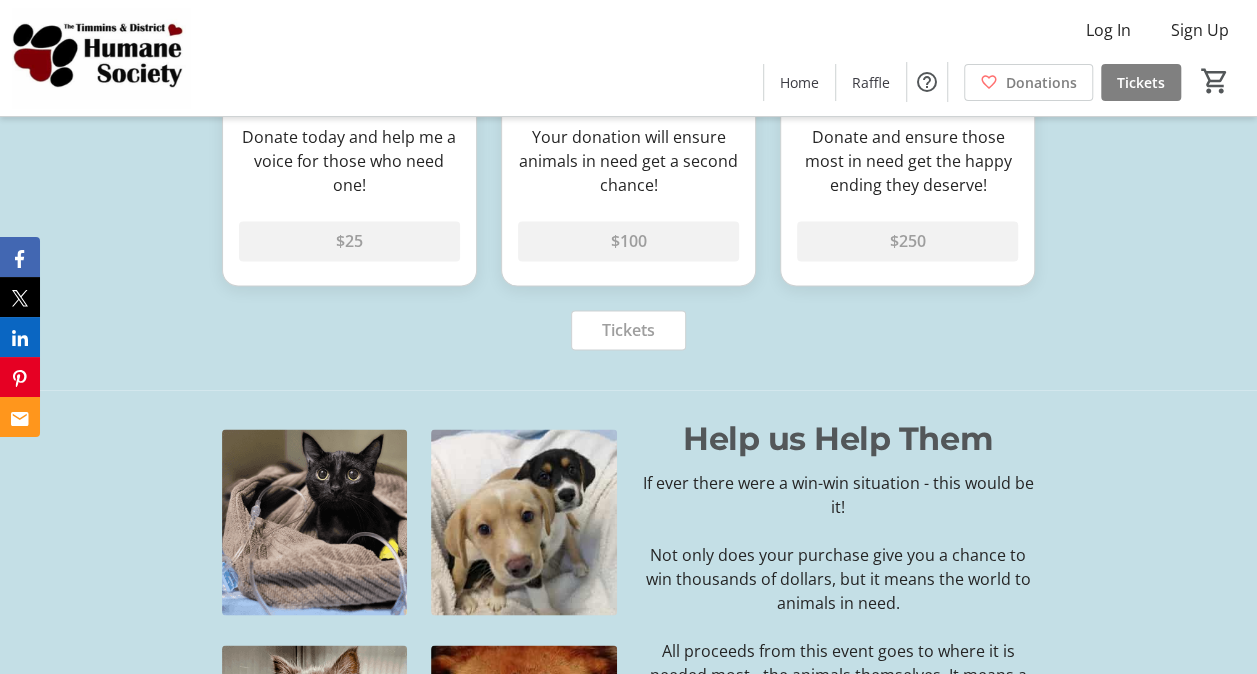 scroll, scrollTop: 309, scrollLeft: 0, axis: vertical 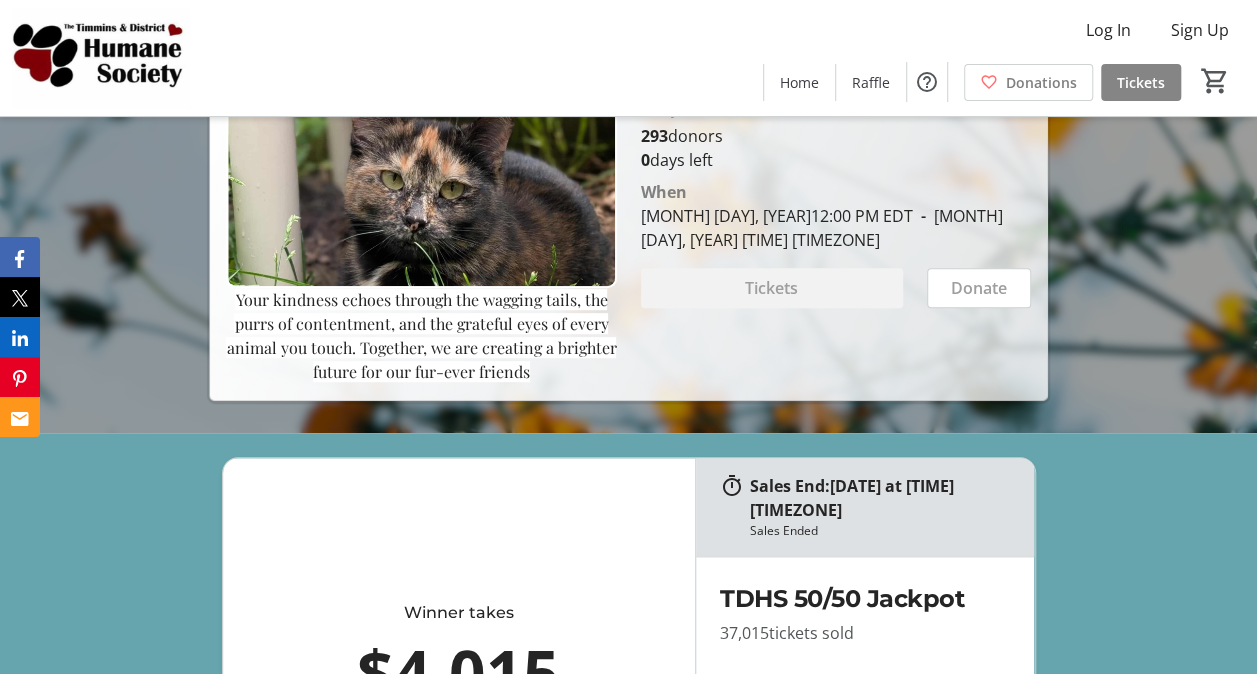 click on "Tickets" 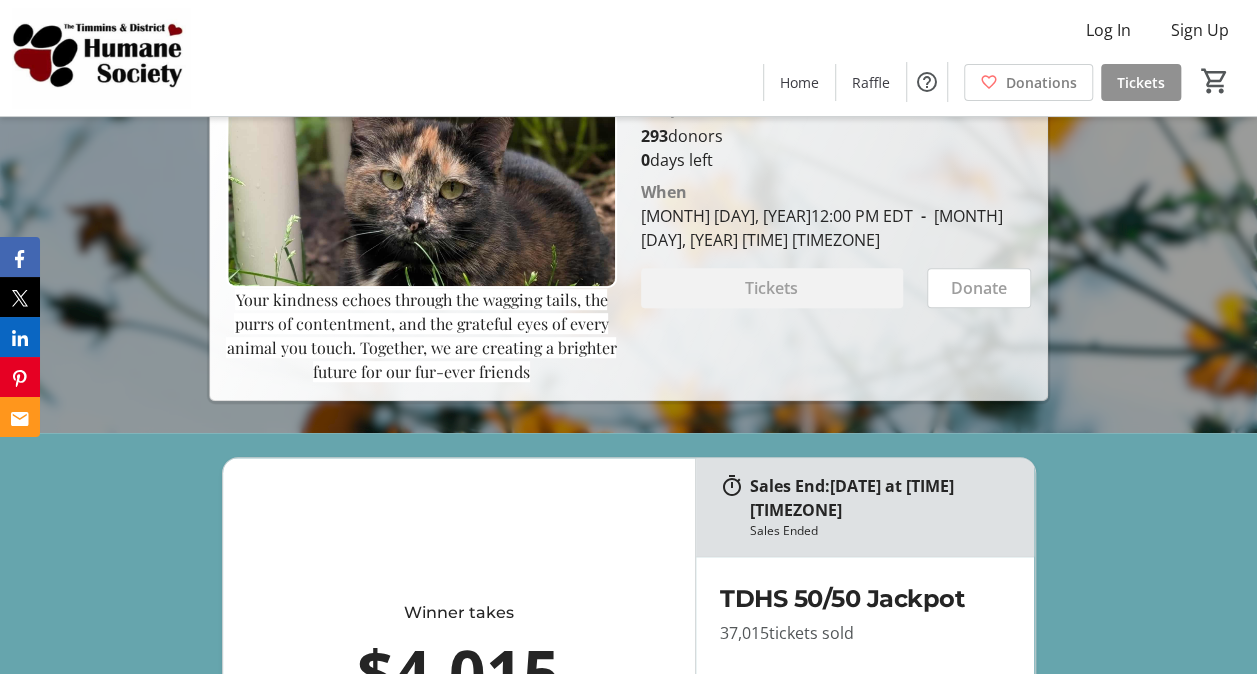 scroll, scrollTop: 0, scrollLeft: 0, axis: both 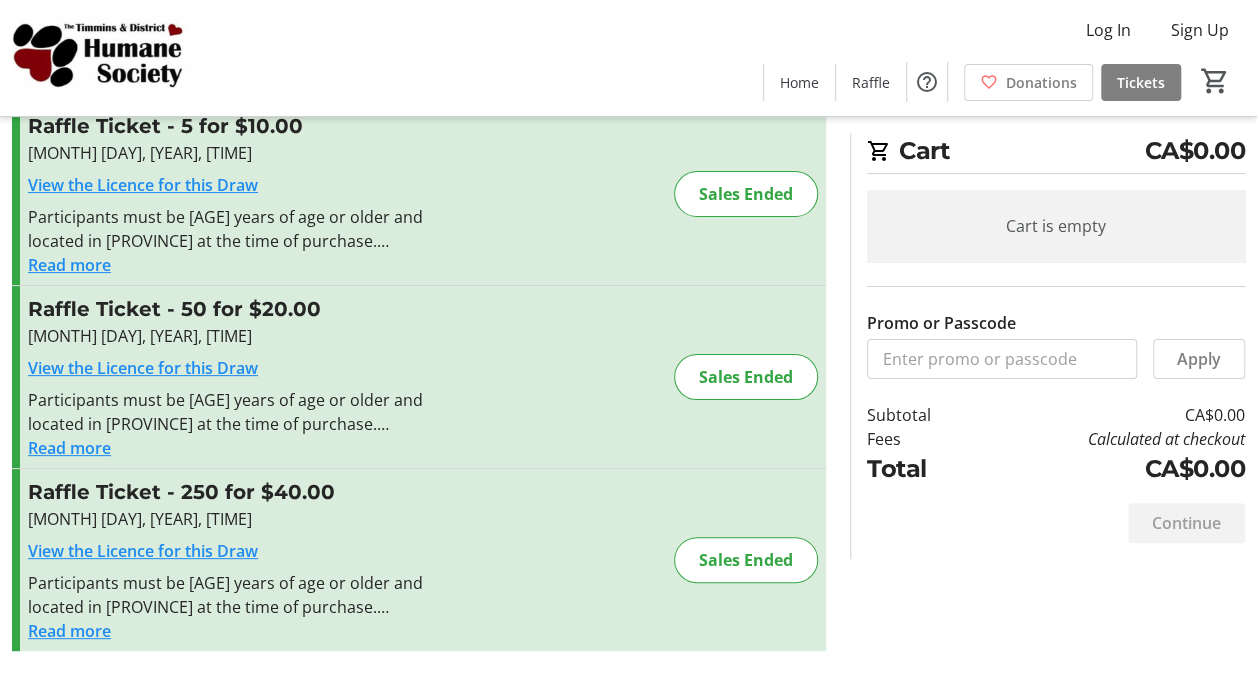 click on "Raffle Ticket - 50 for $20.00" 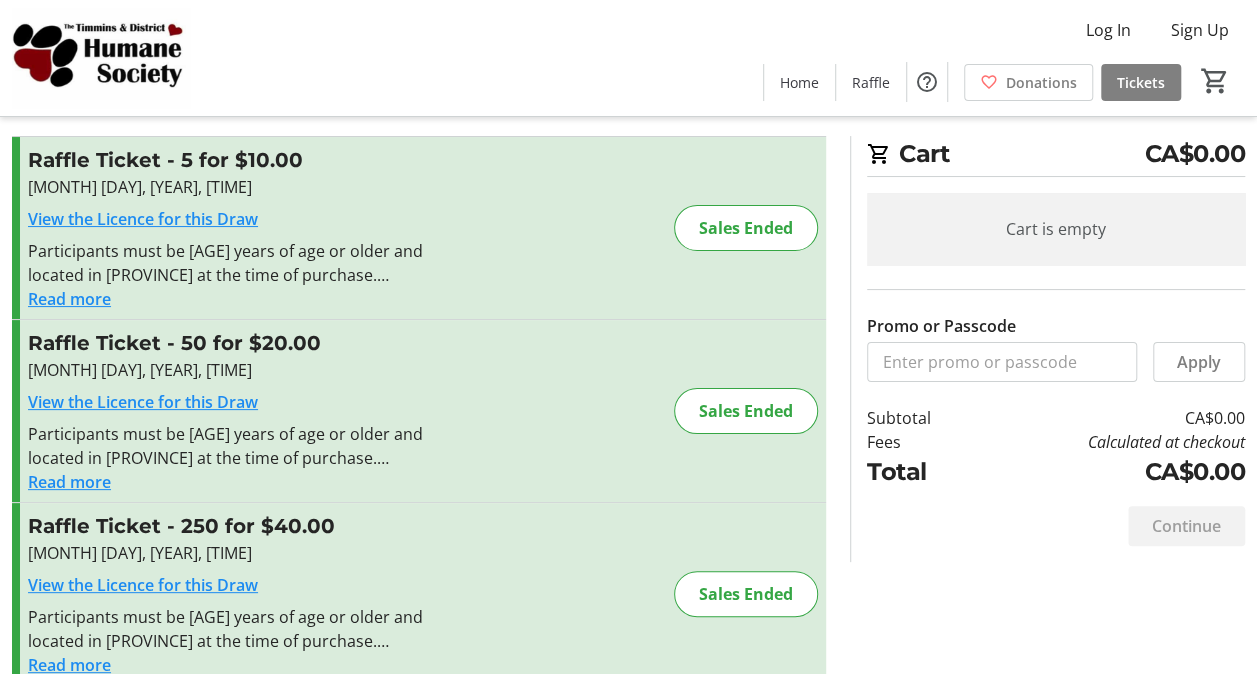 scroll, scrollTop: 0, scrollLeft: 0, axis: both 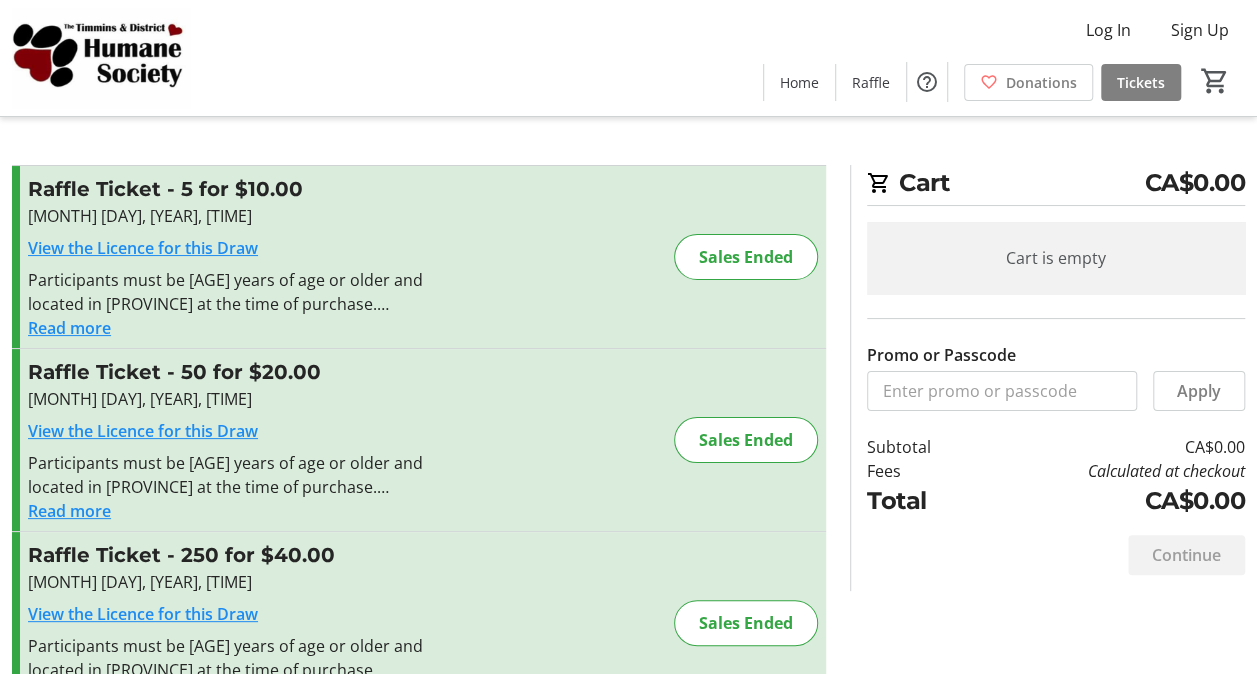 click 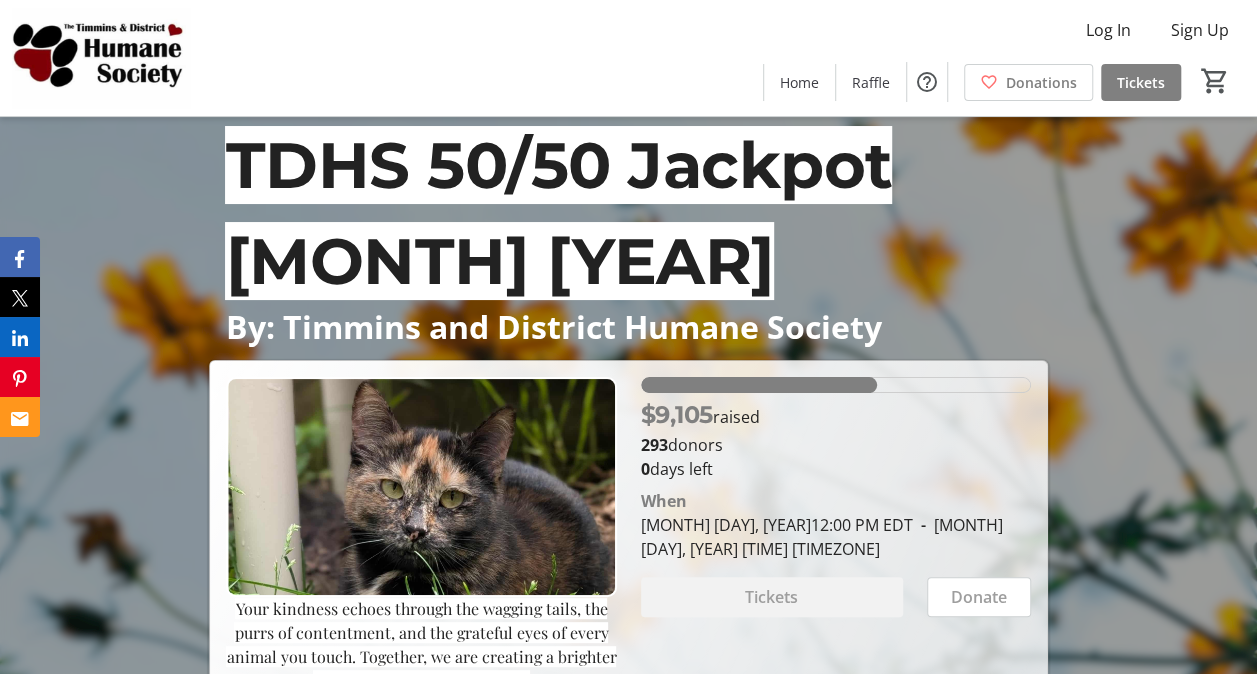 click 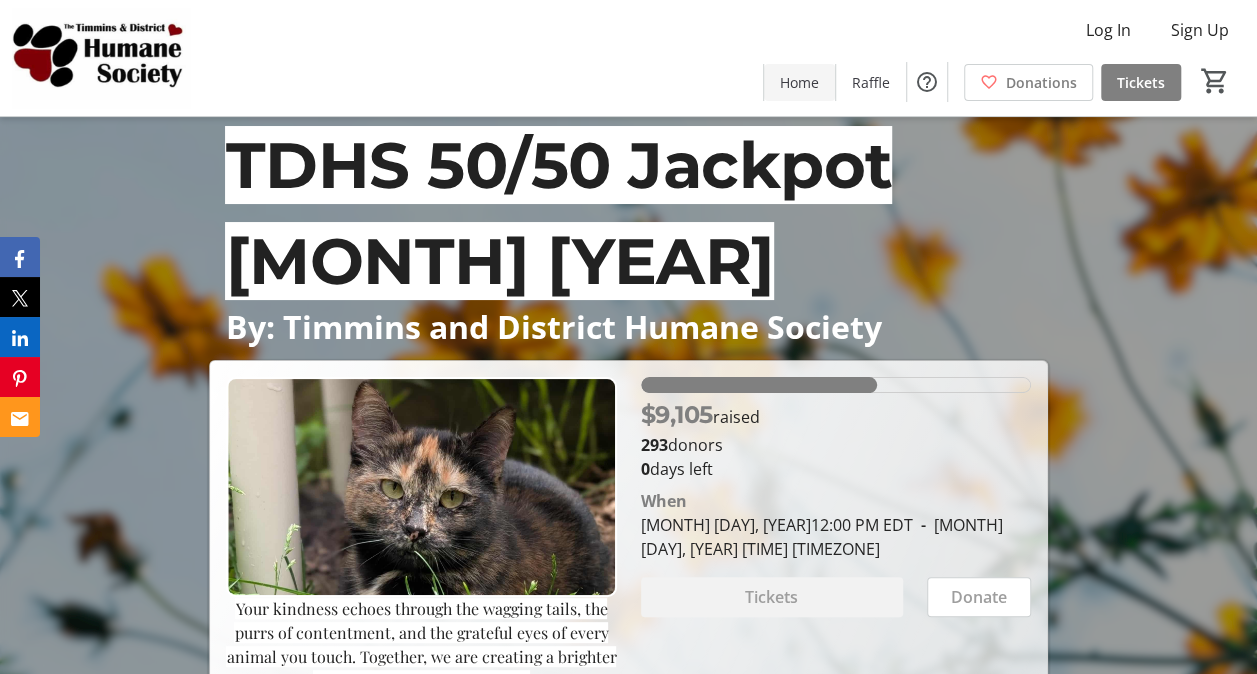 click on "Home" 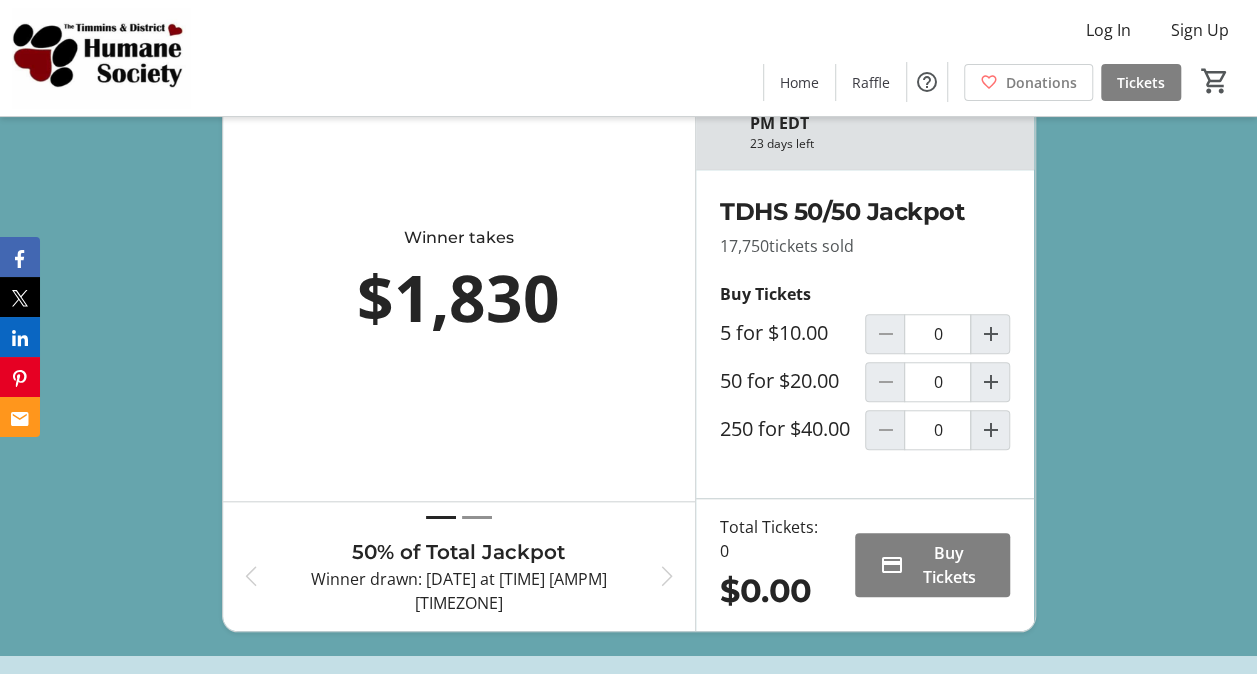 scroll, scrollTop: 700, scrollLeft: 0, axis: vertical 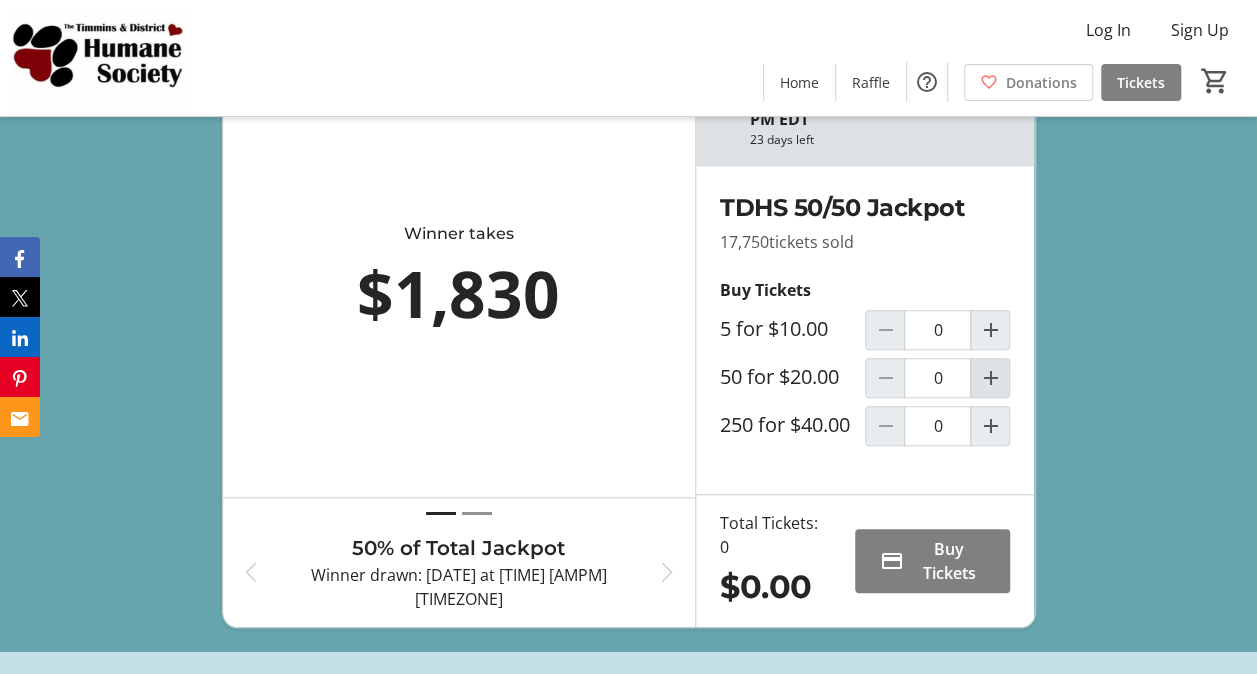 click at bounding box center (990, 378) 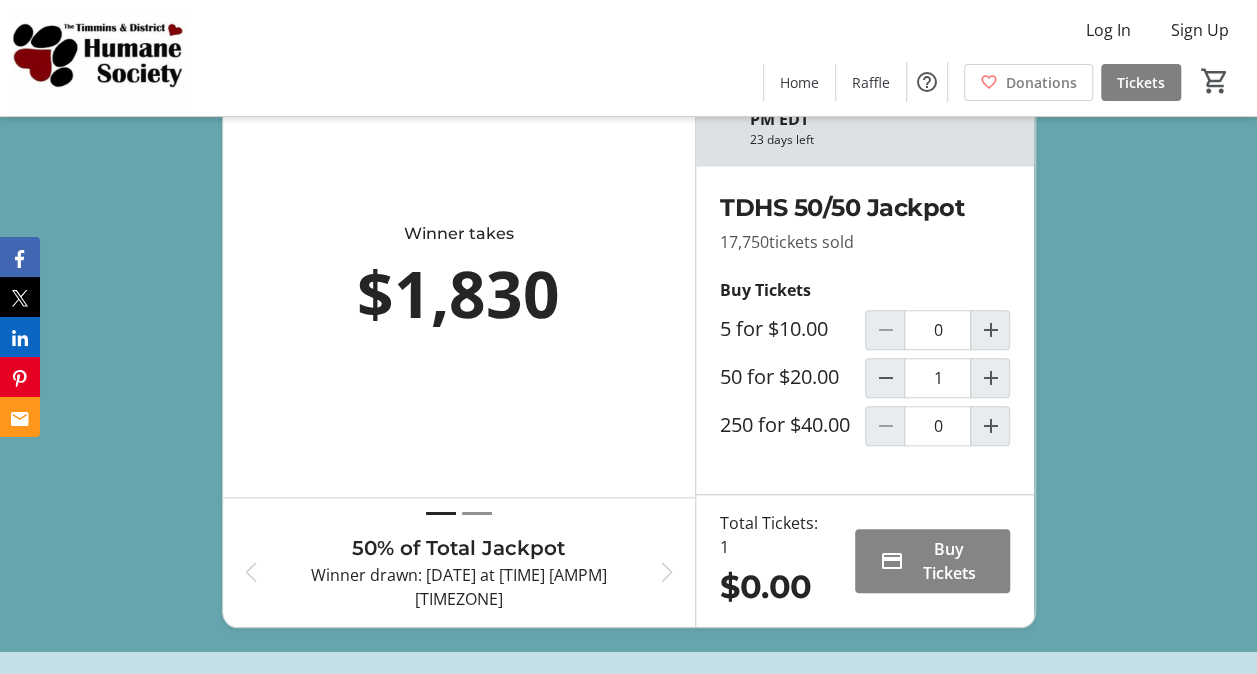 type on "1" 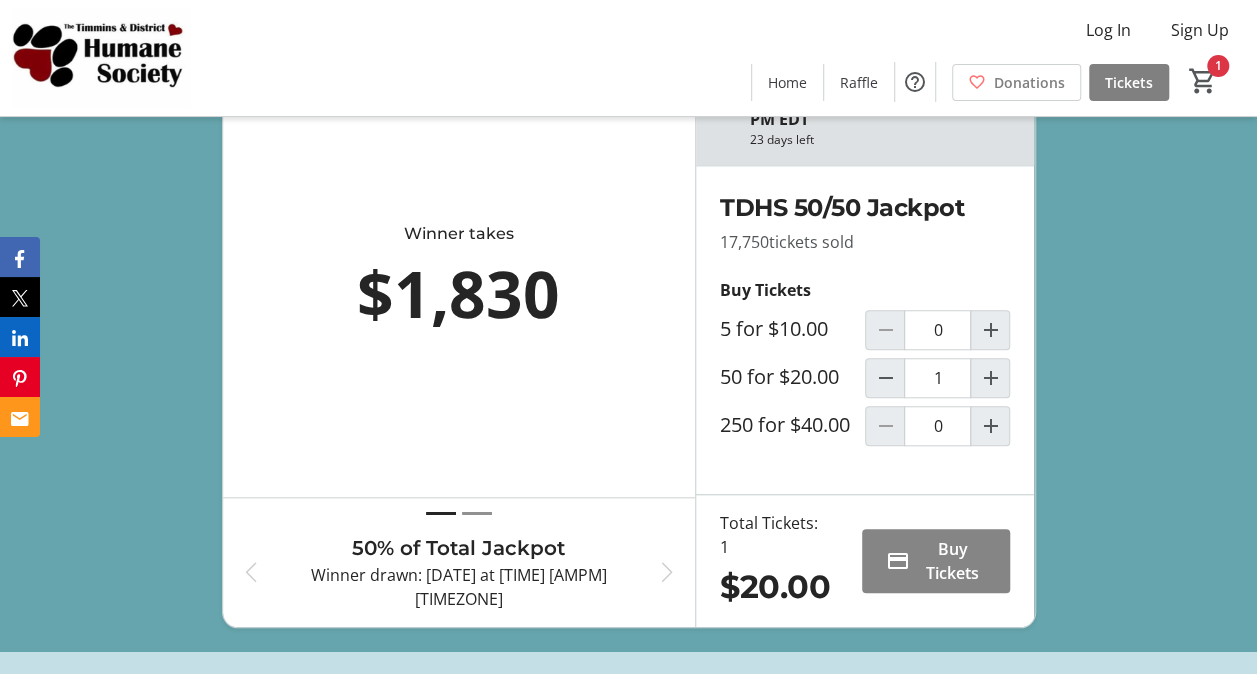 click on "Buy Tickets" at bounding box center (952, 561) 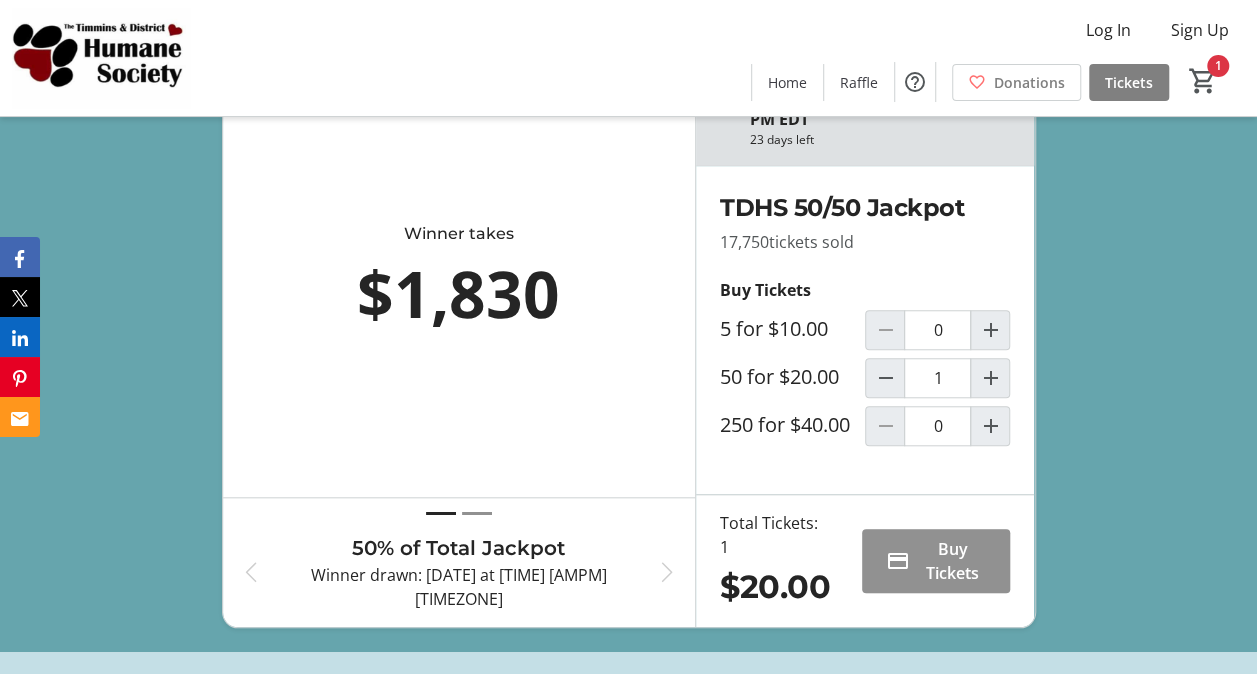 scroll, scrollTop: 0, scrollLeft: 0, axis: both 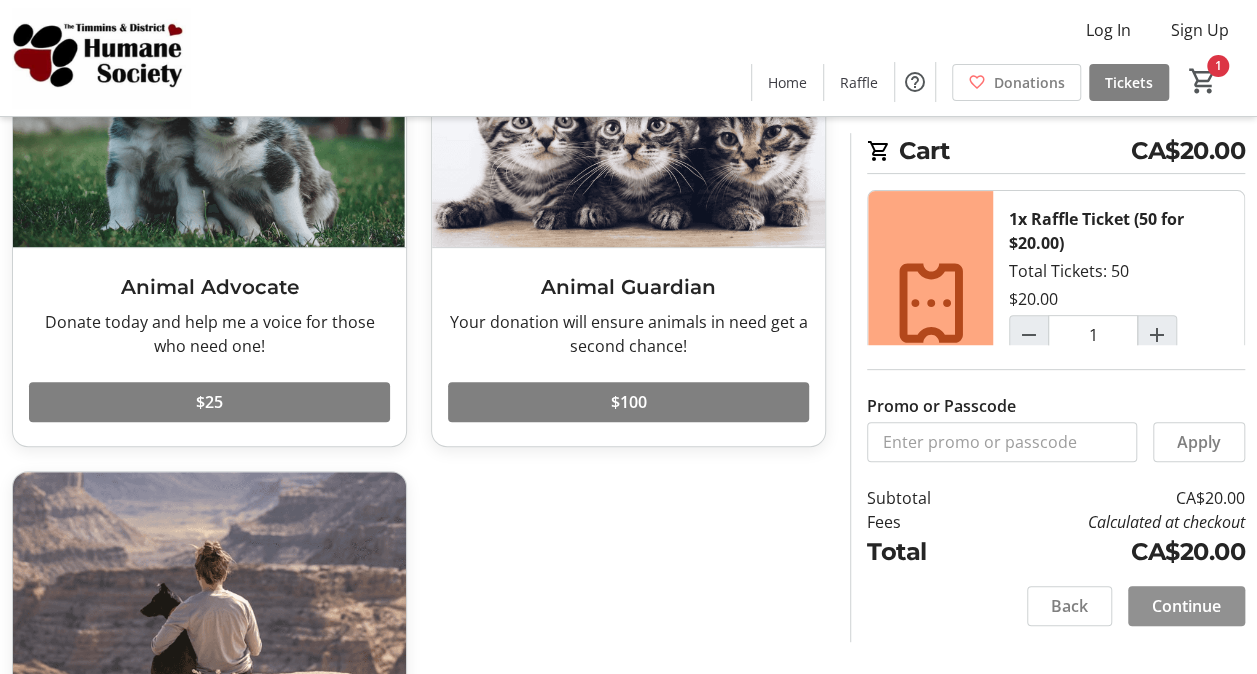 click 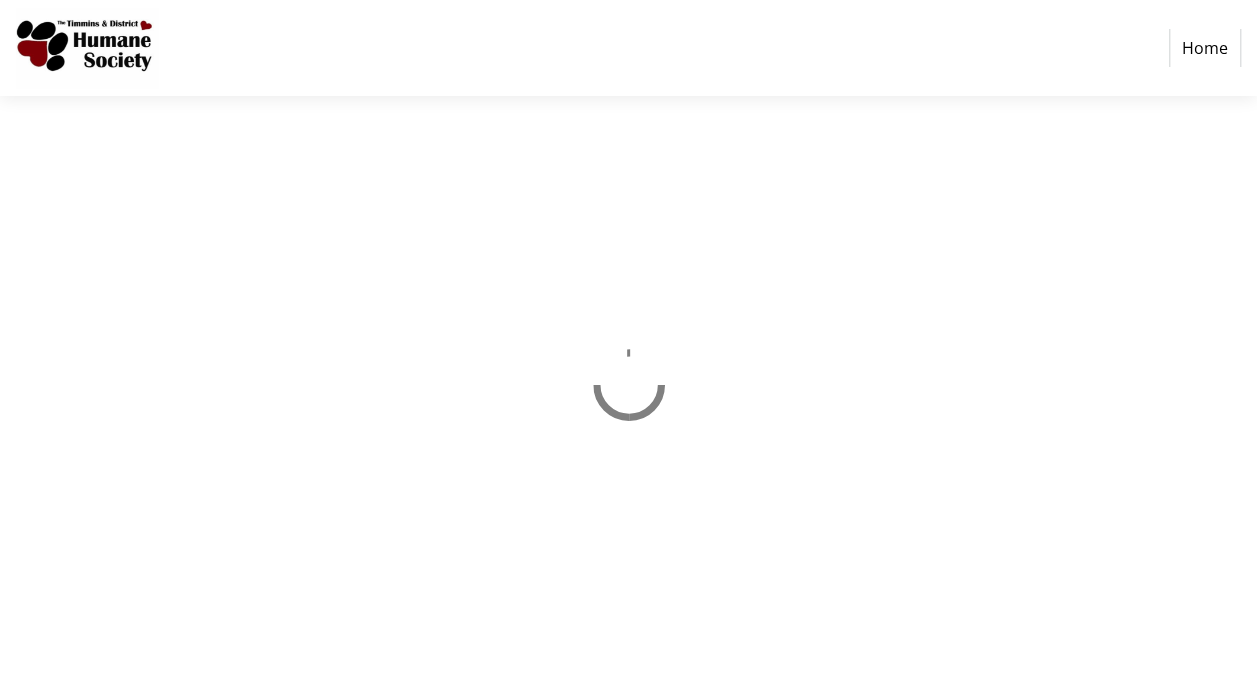 scroll, scrollTop: 0, scrollLeft: 0, axis: both 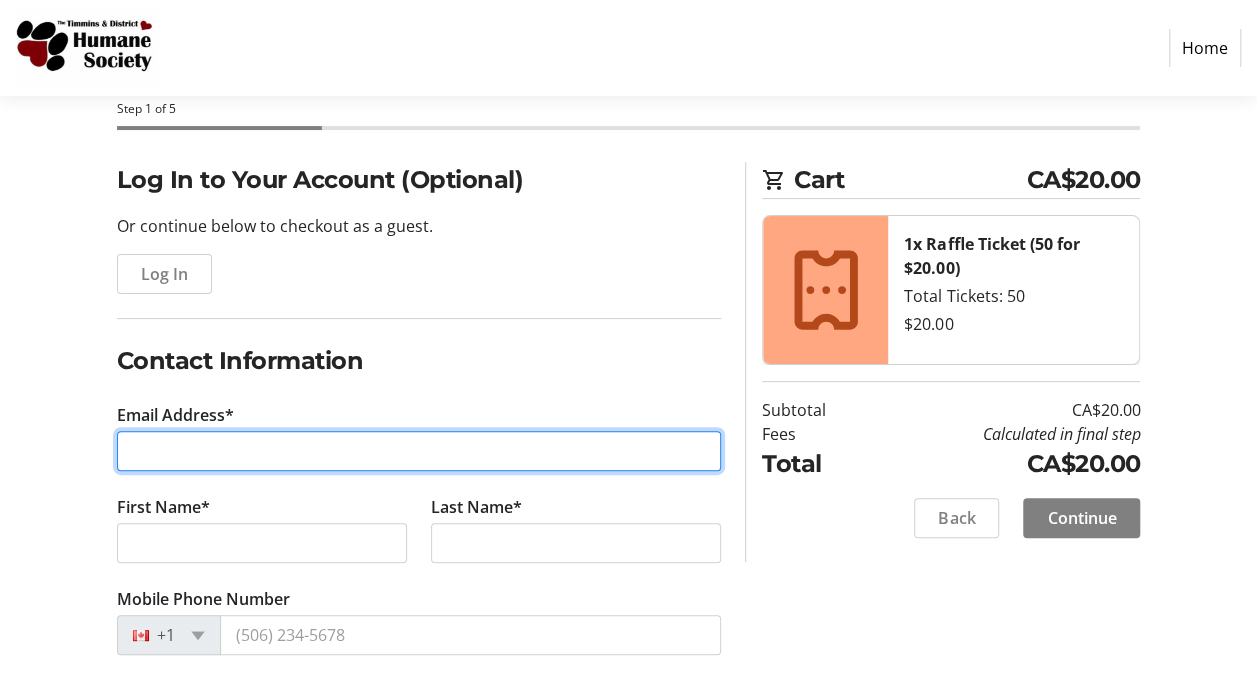 click on "Email Address*" at bounding box center [419, 451] 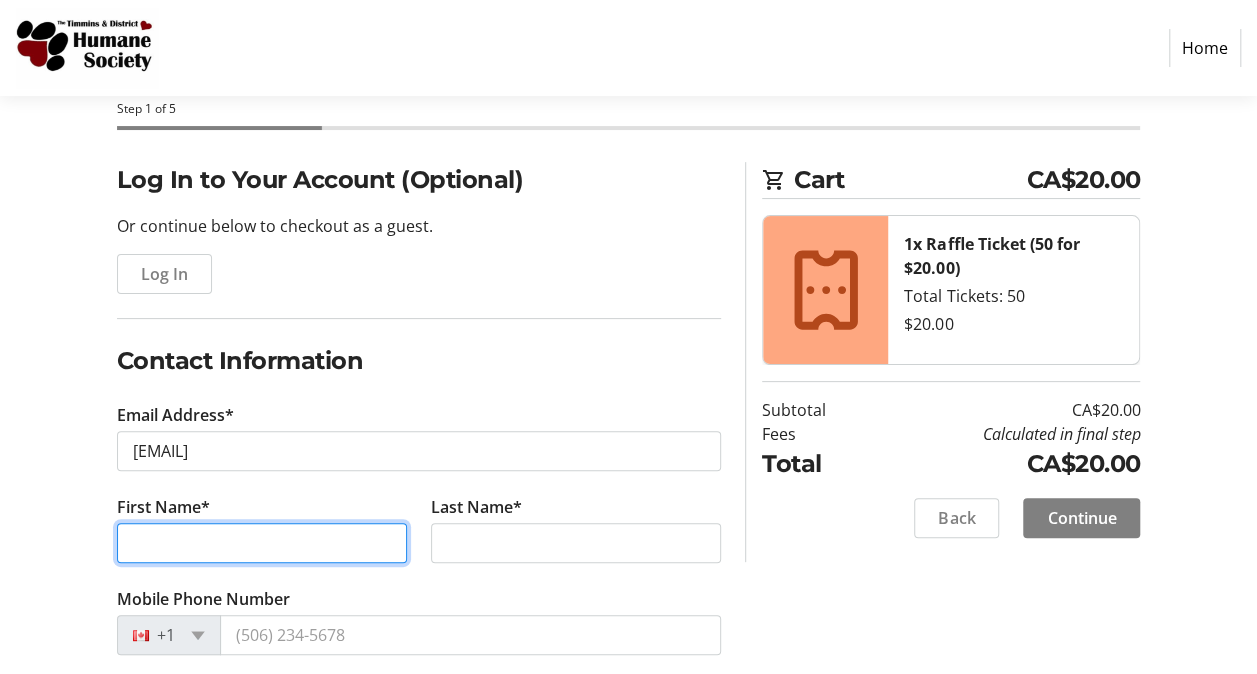 type on "[FIRST]" 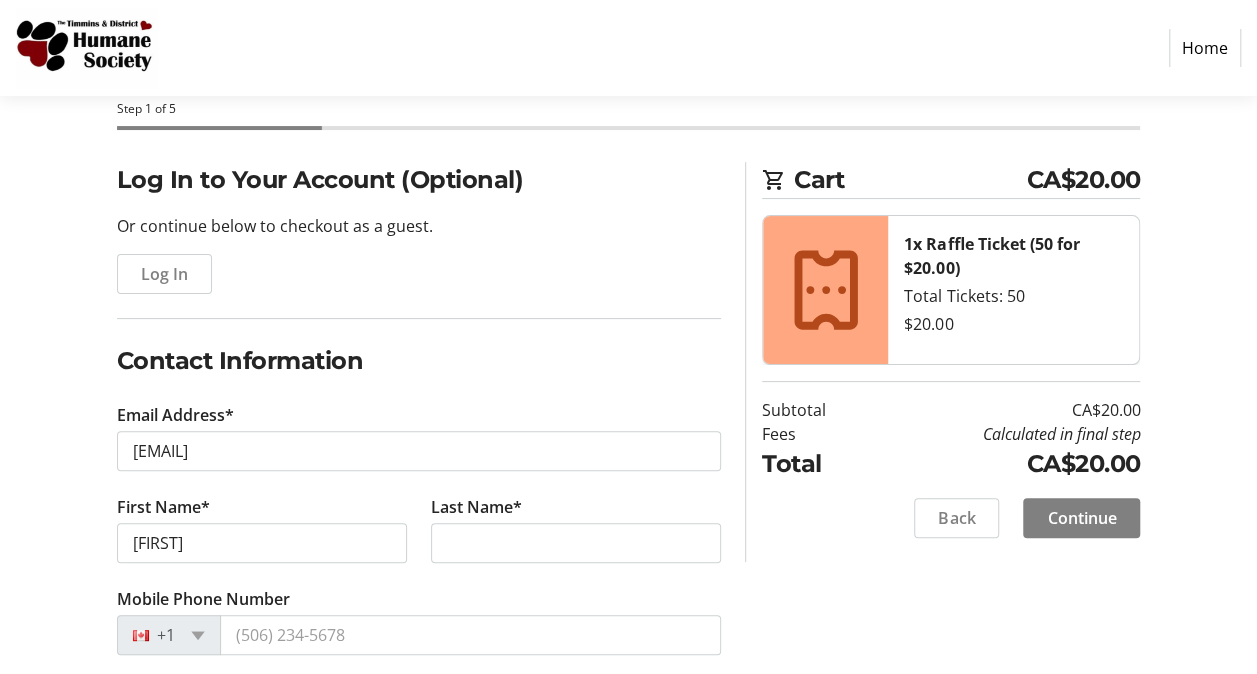 type on "[LAST]" 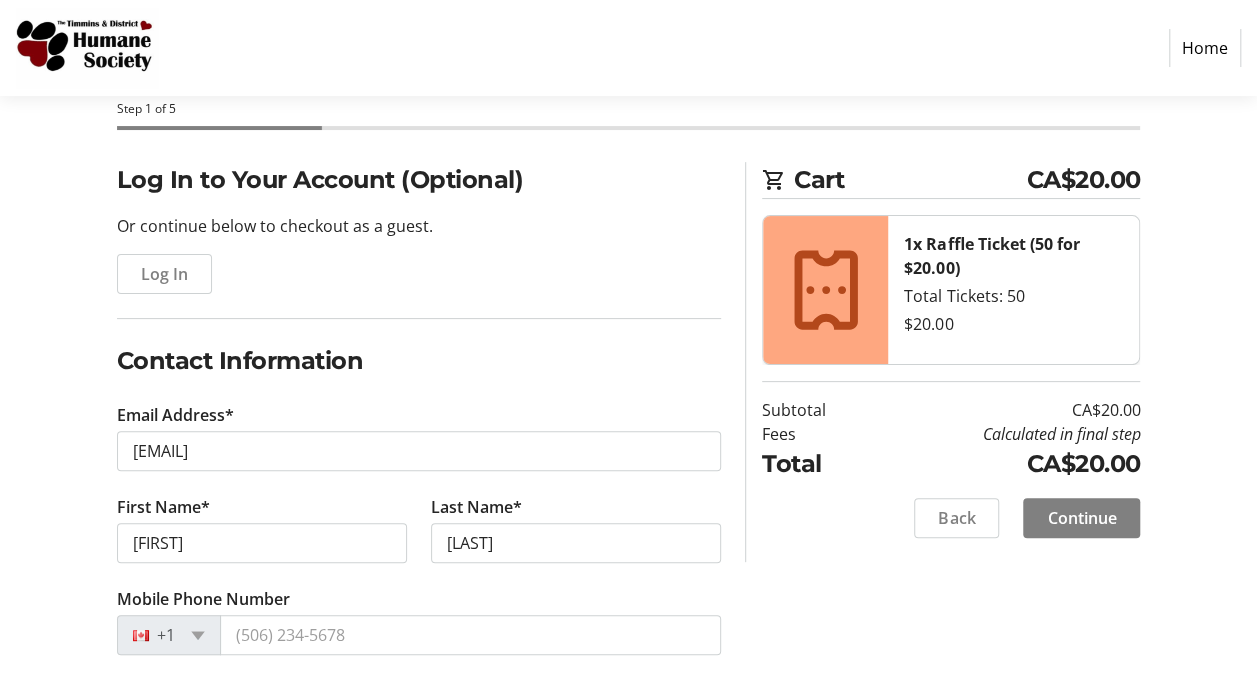 type on "[POSTAL_CODE]" 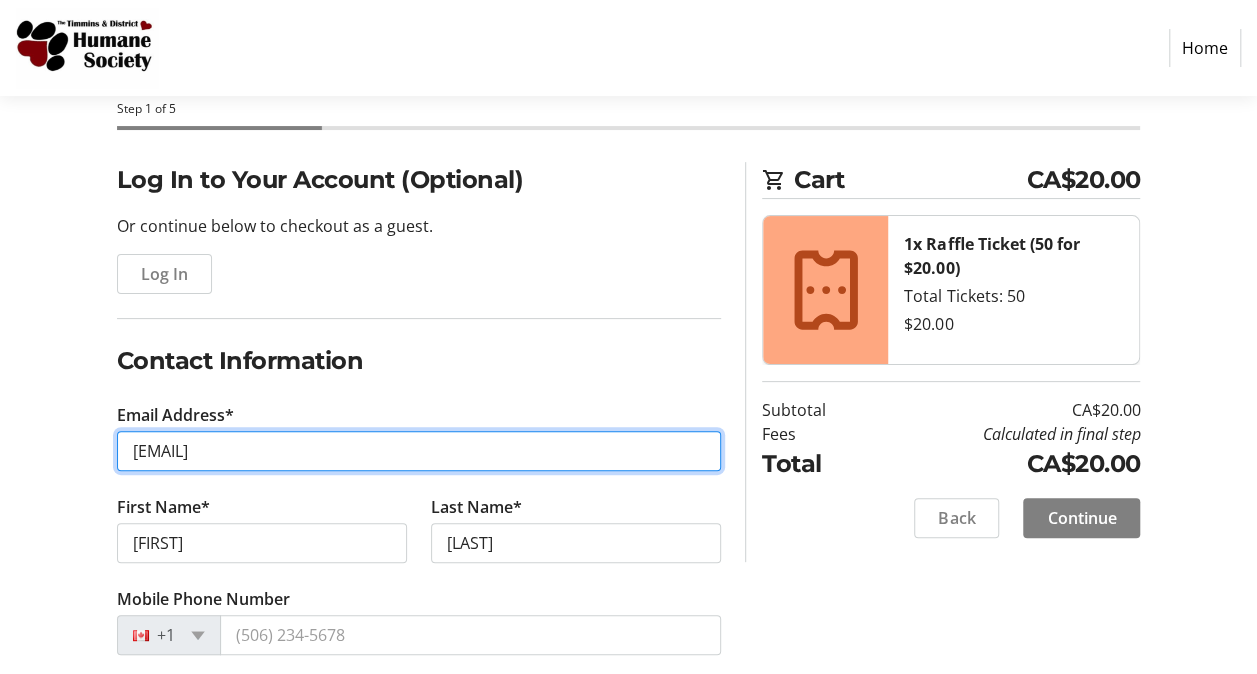 type on "[EMAIL]" 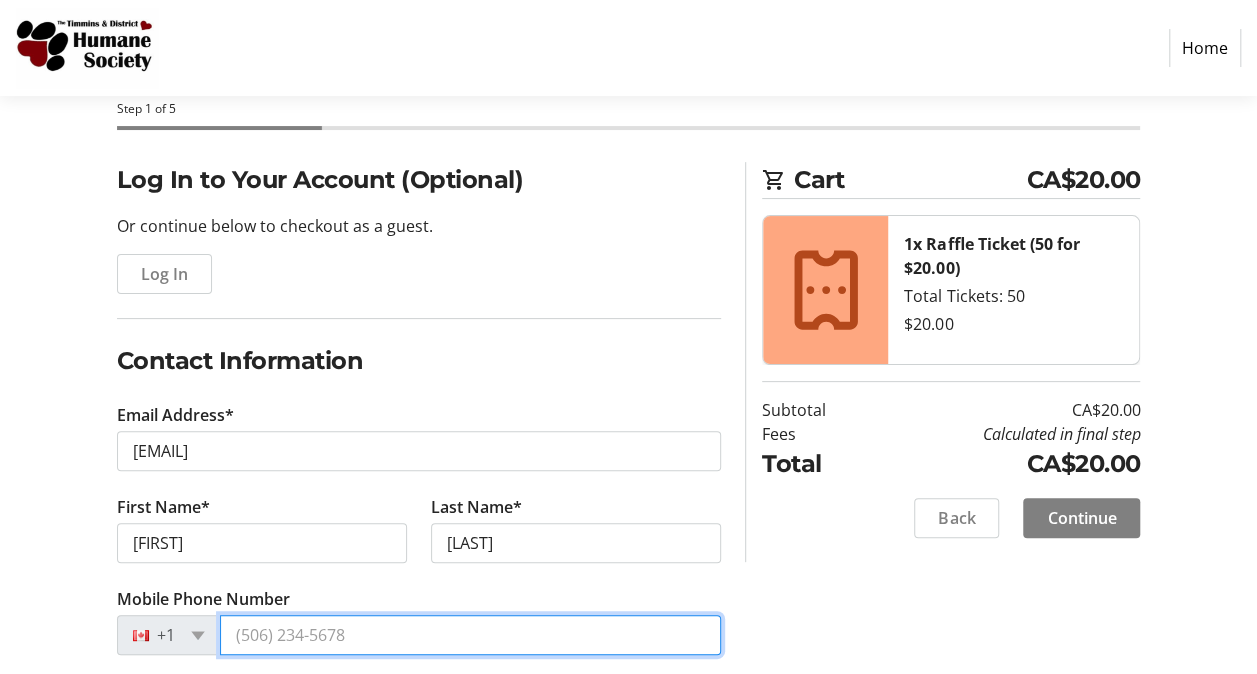 type on "([PHONE])" 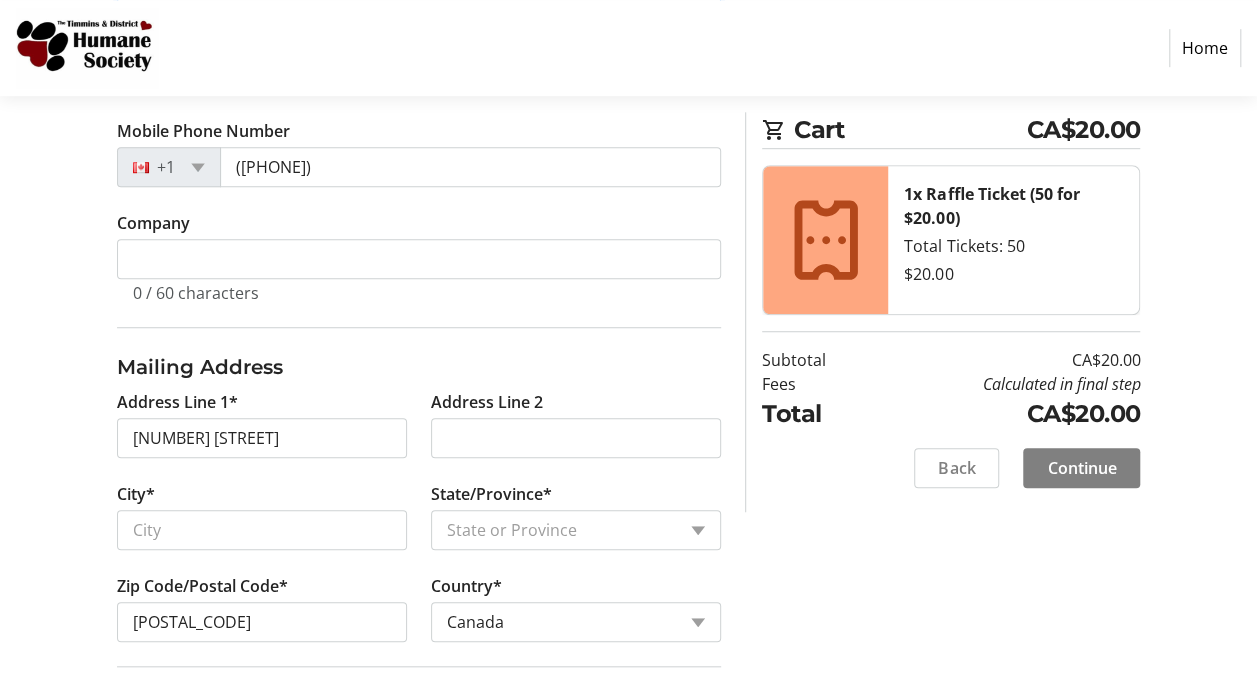 scroll, scrollTop: 600, scrollLeft: 0, axis: vertical 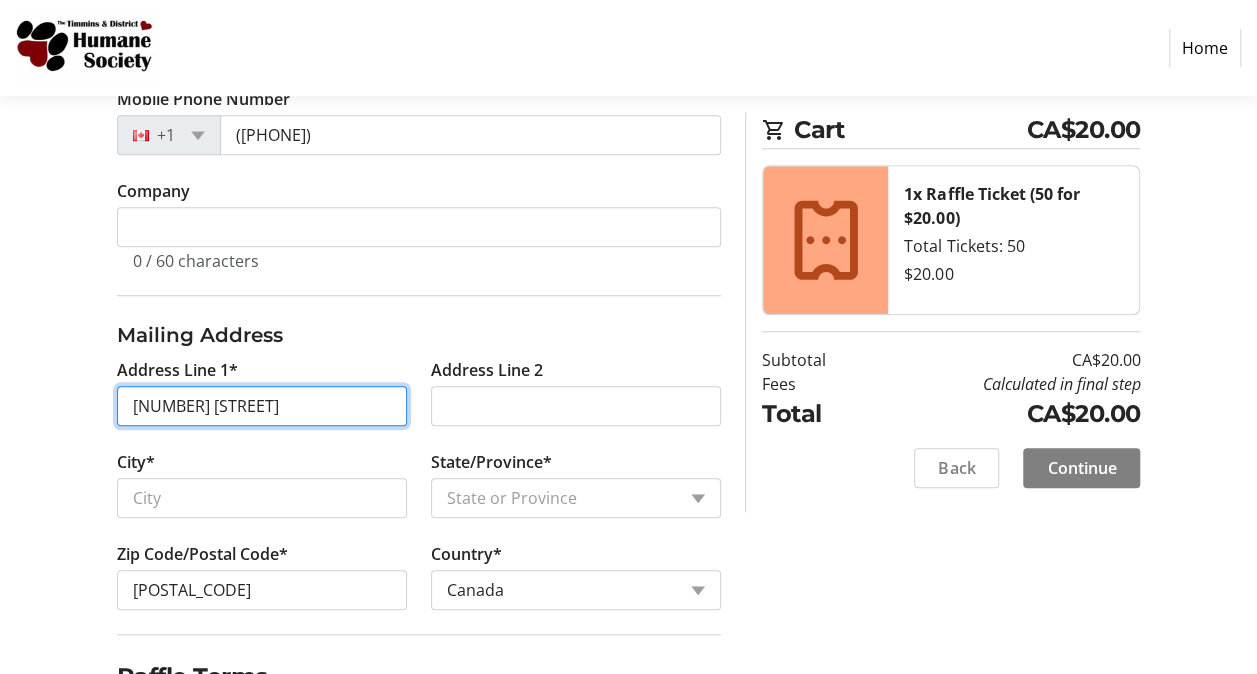 drag, startPoint x: 351, startPoint y: 402, endPoint x: 107, endPoint y: 404, distance: 244.0082 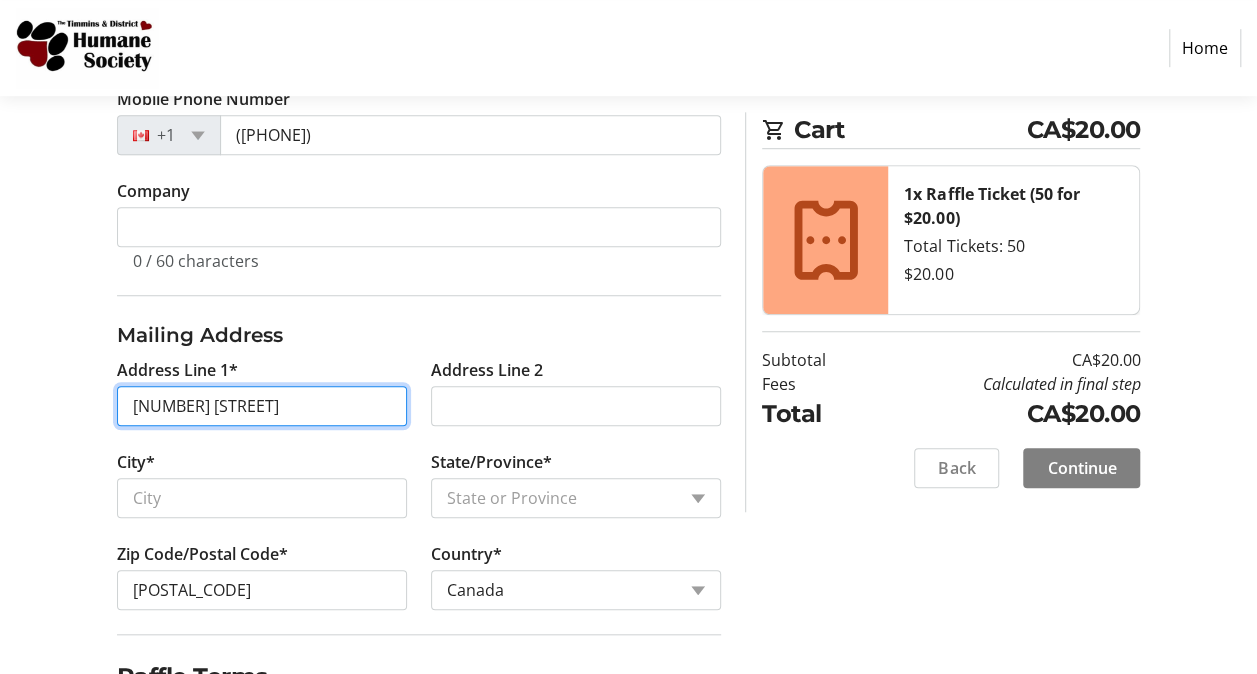 click on "Address Line 1*  [NUMBER] [STREET]" 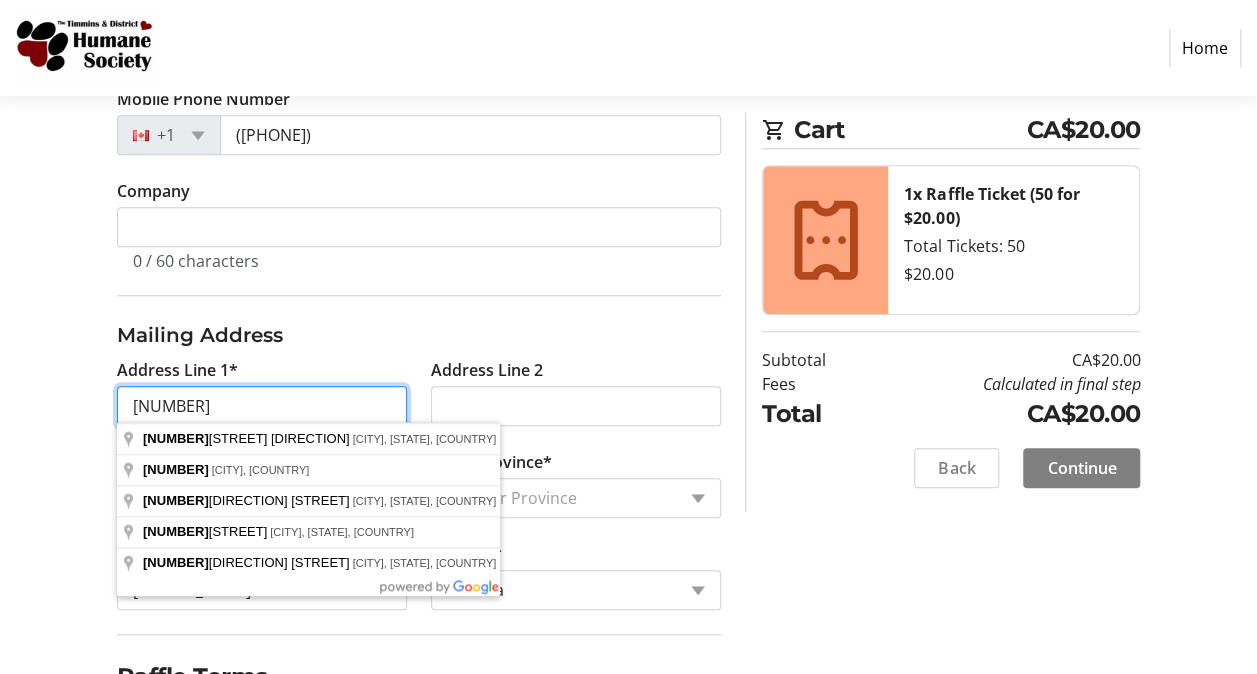 click on "[NUMBER]" at bounding box center (262, 406) 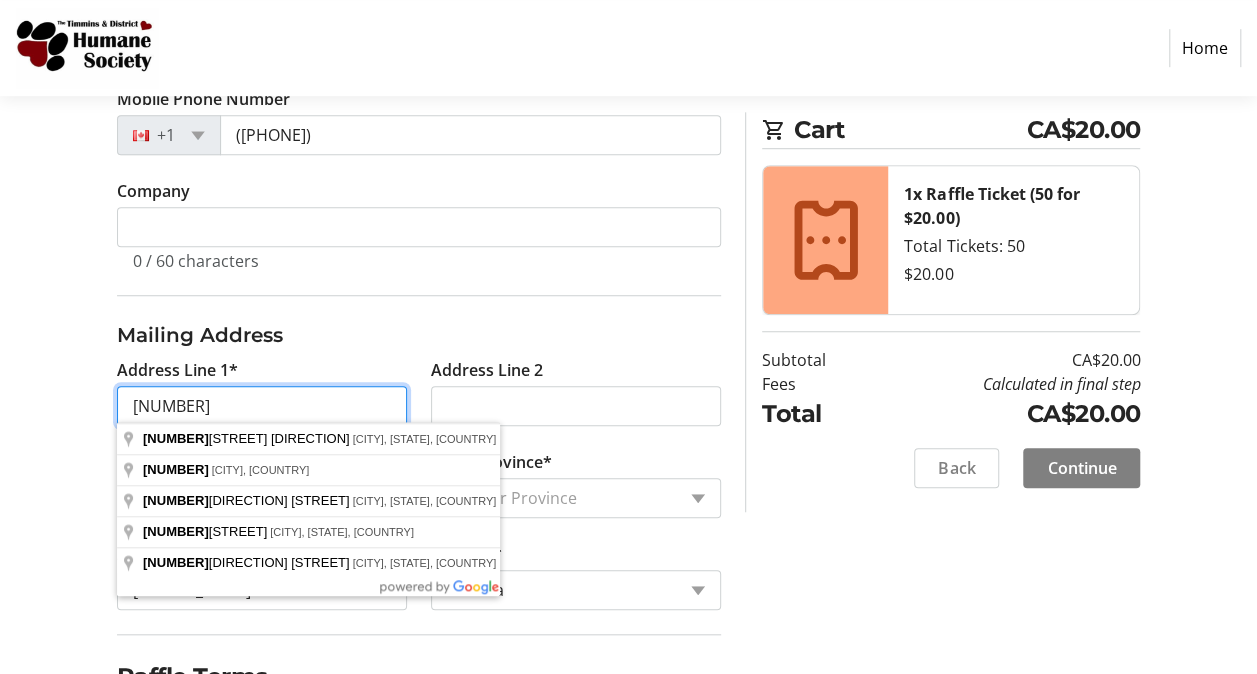 type on "[NUMBER] [STREET], [UNIT]" 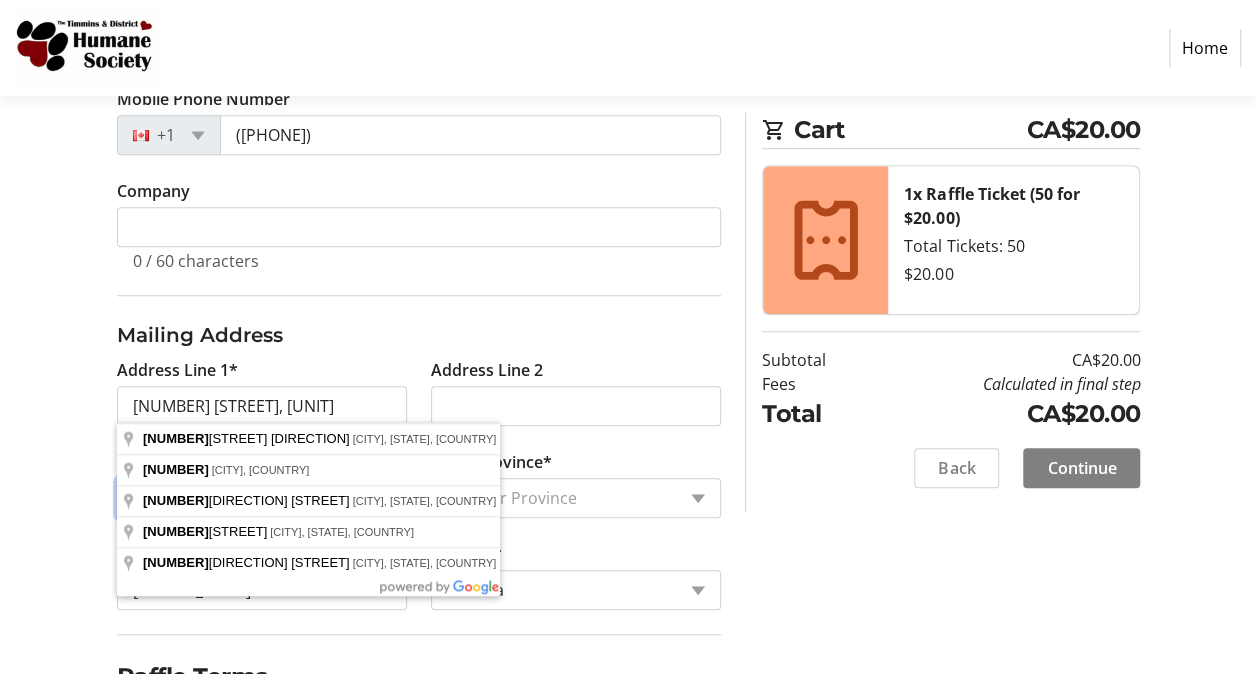 type on "[CITY]" 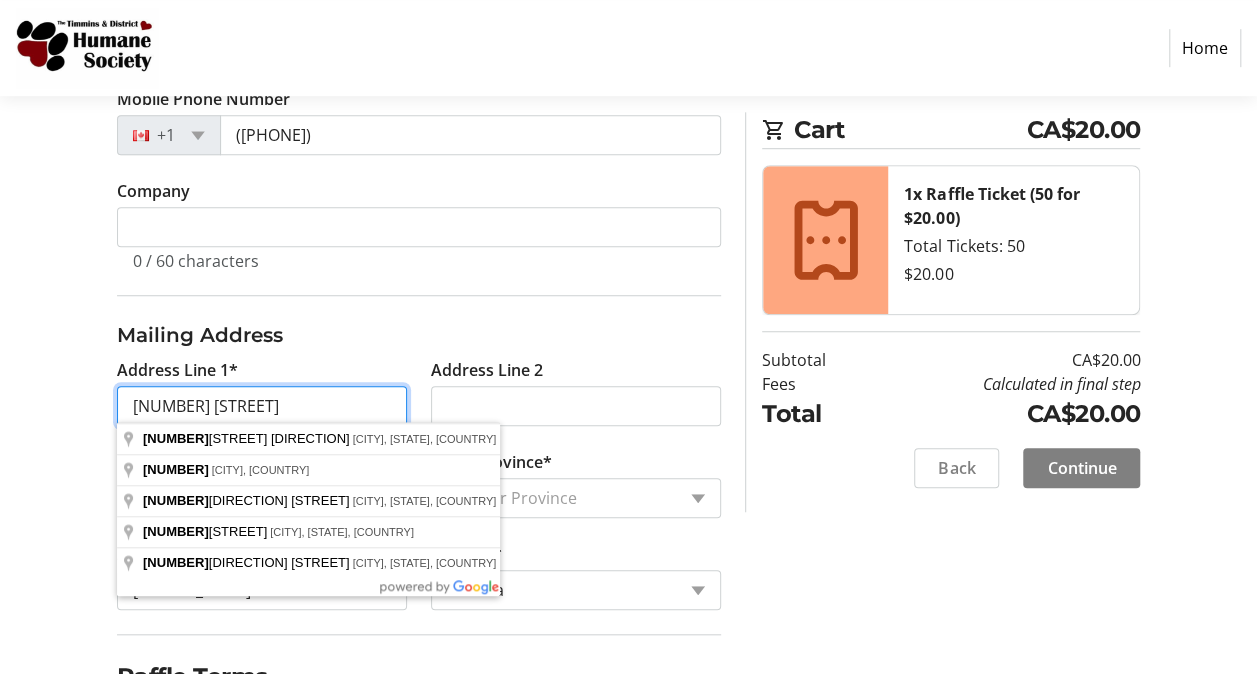 drag, startPoint x: 336, startPoint y: 408, endPoint x: 77, endPoint y: 414, distance: 259.0695 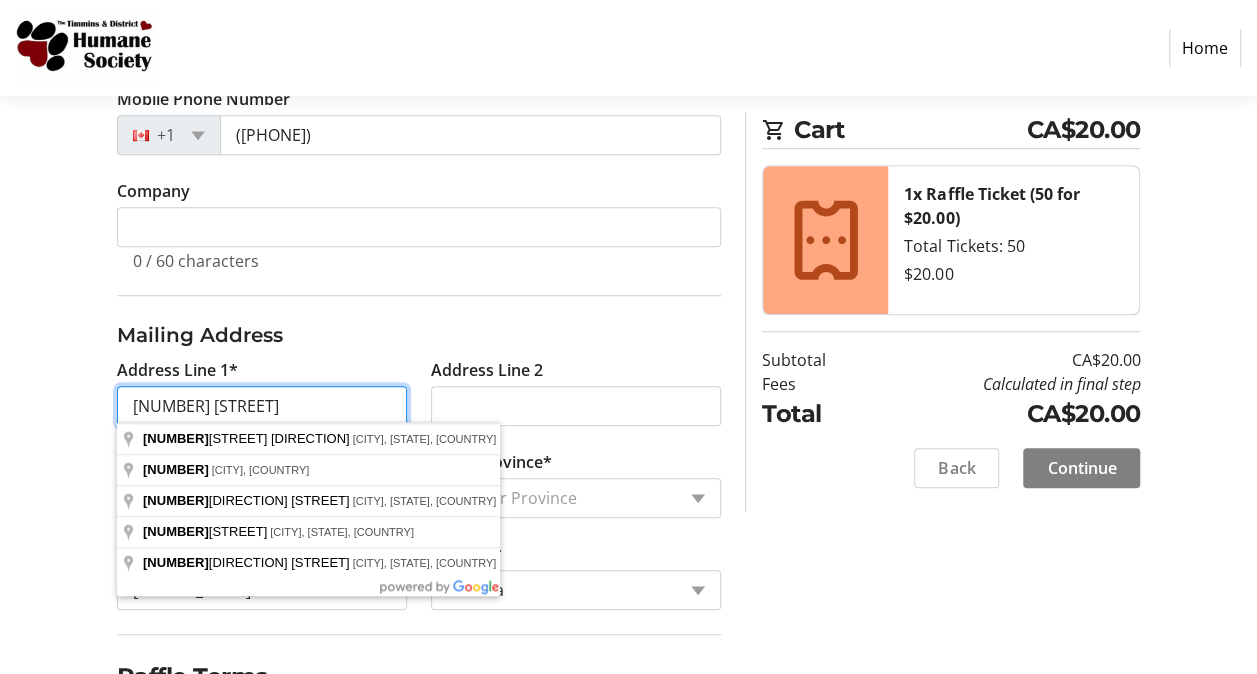 type on "[NUMBER] [STREET]" 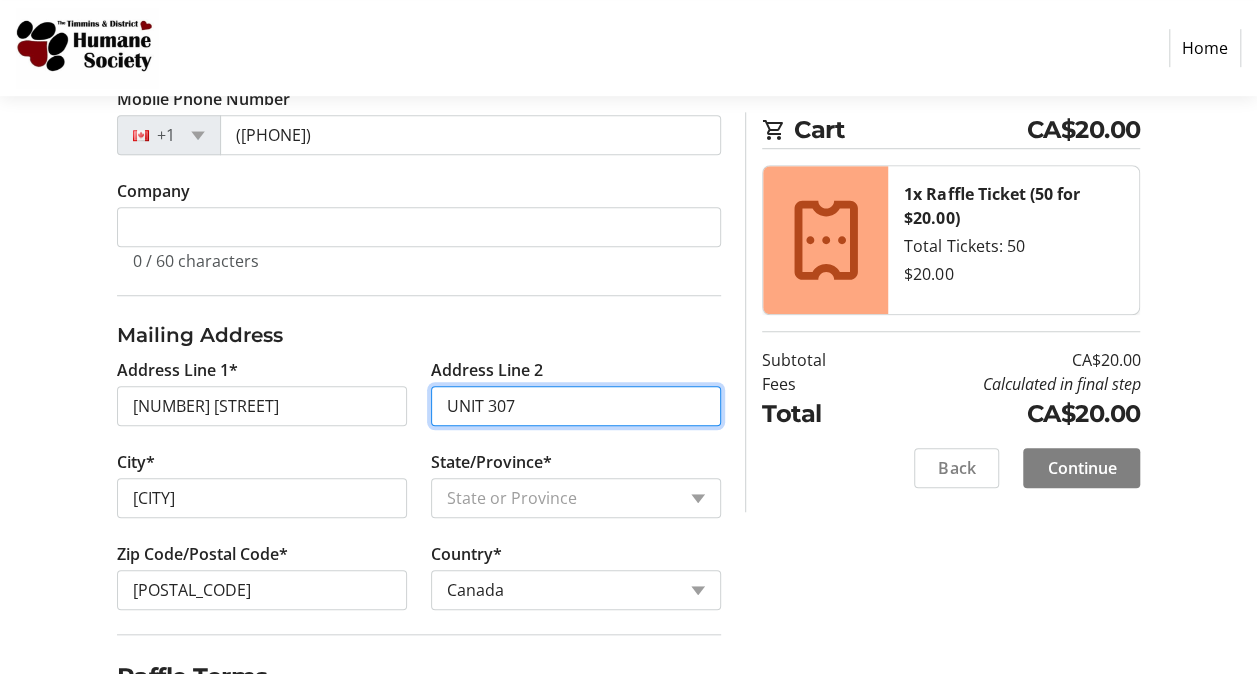 type on "UNIT 307" 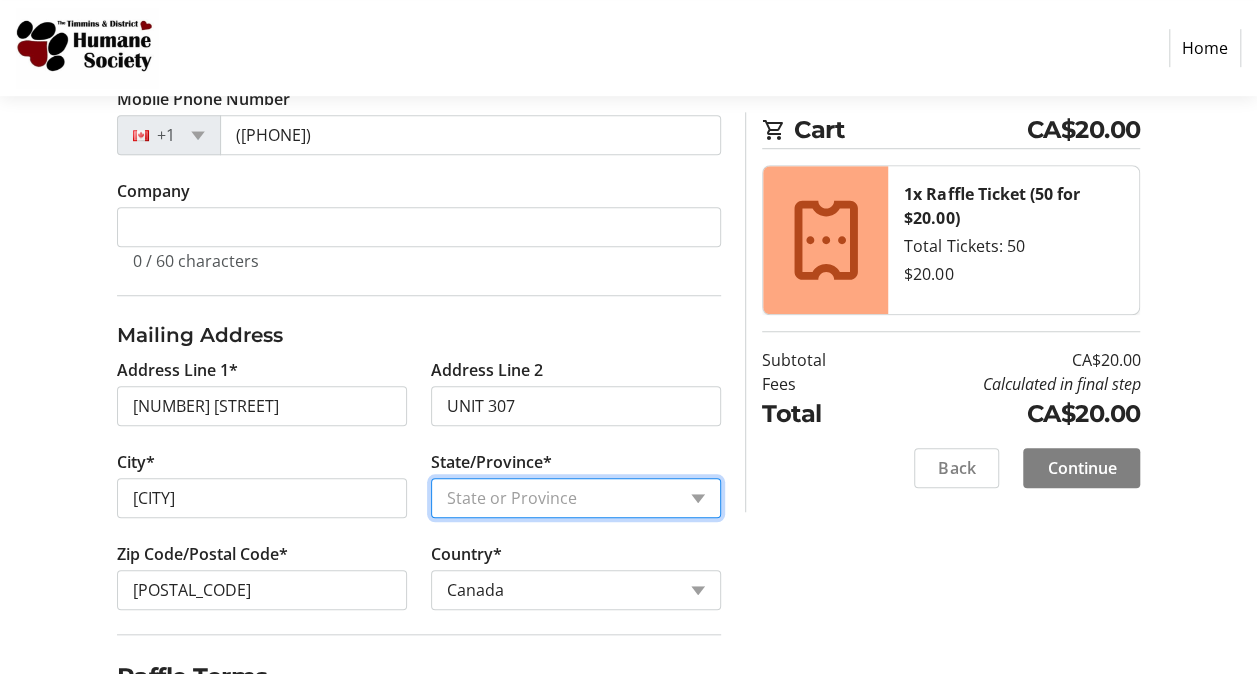 select on "ON" 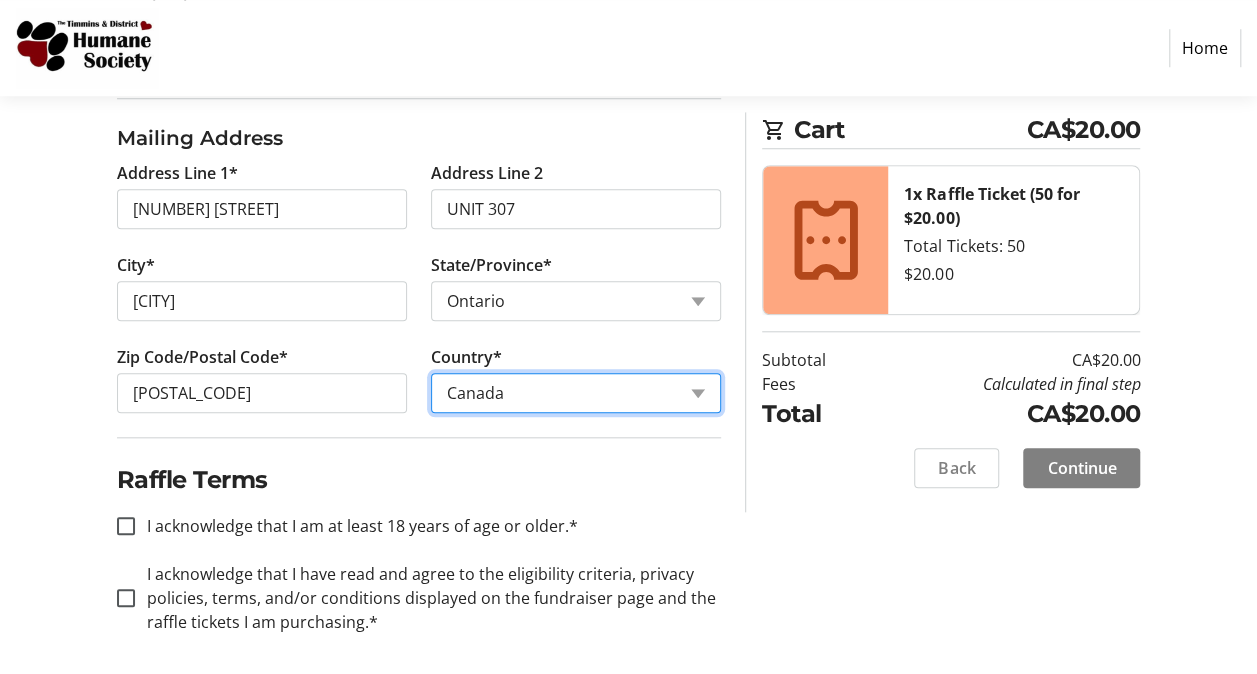 scroll, scrollTop: 799, scrollLeft: 0, axis: vertical 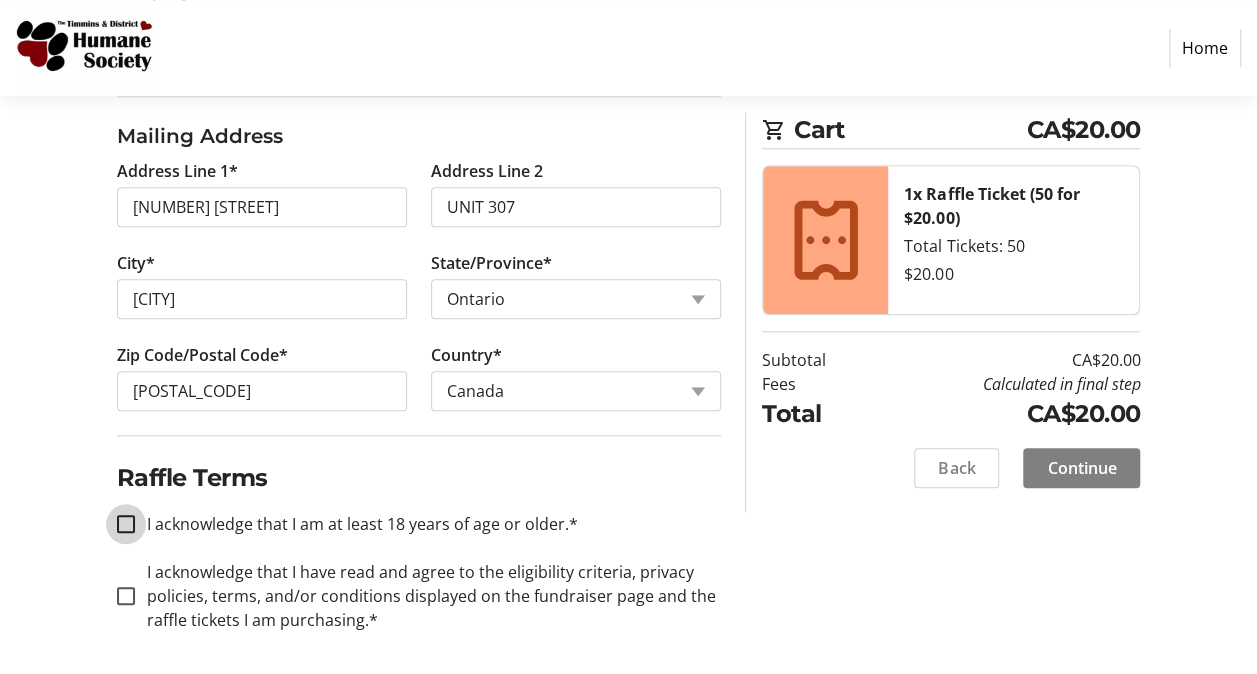 click on "I acknowledge that I am at least 18 years of age or older.*" at bounding box center (126, 524) 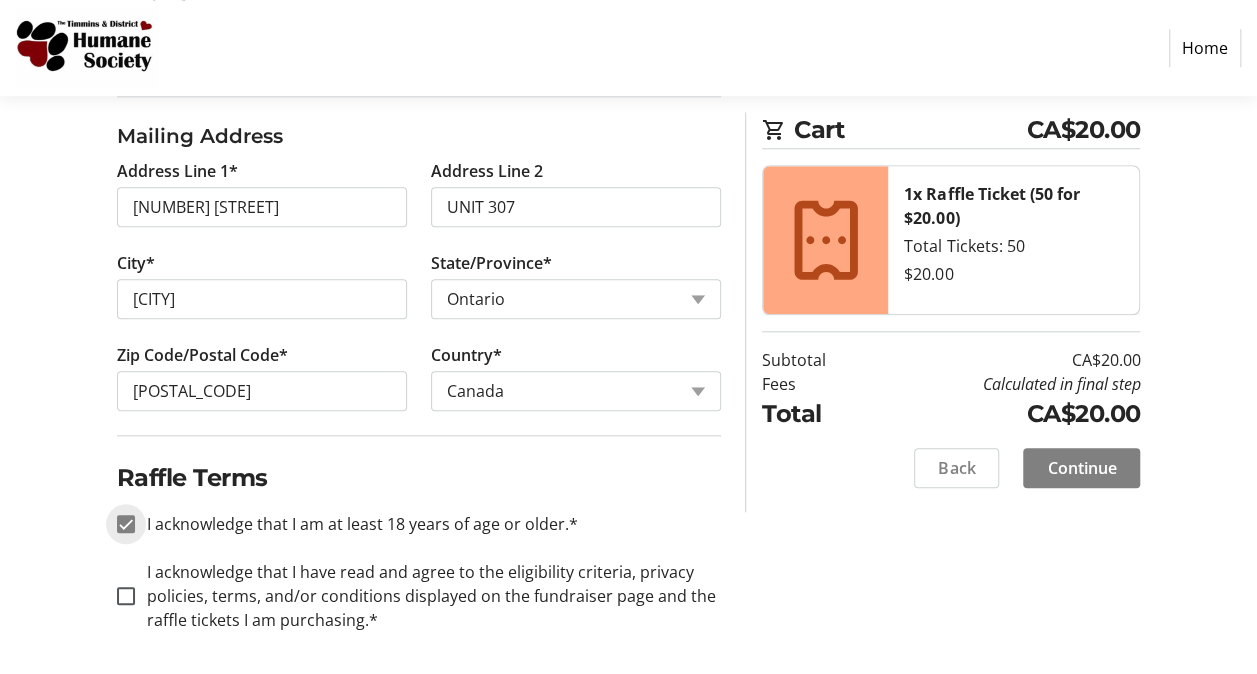 checkbox on "true" 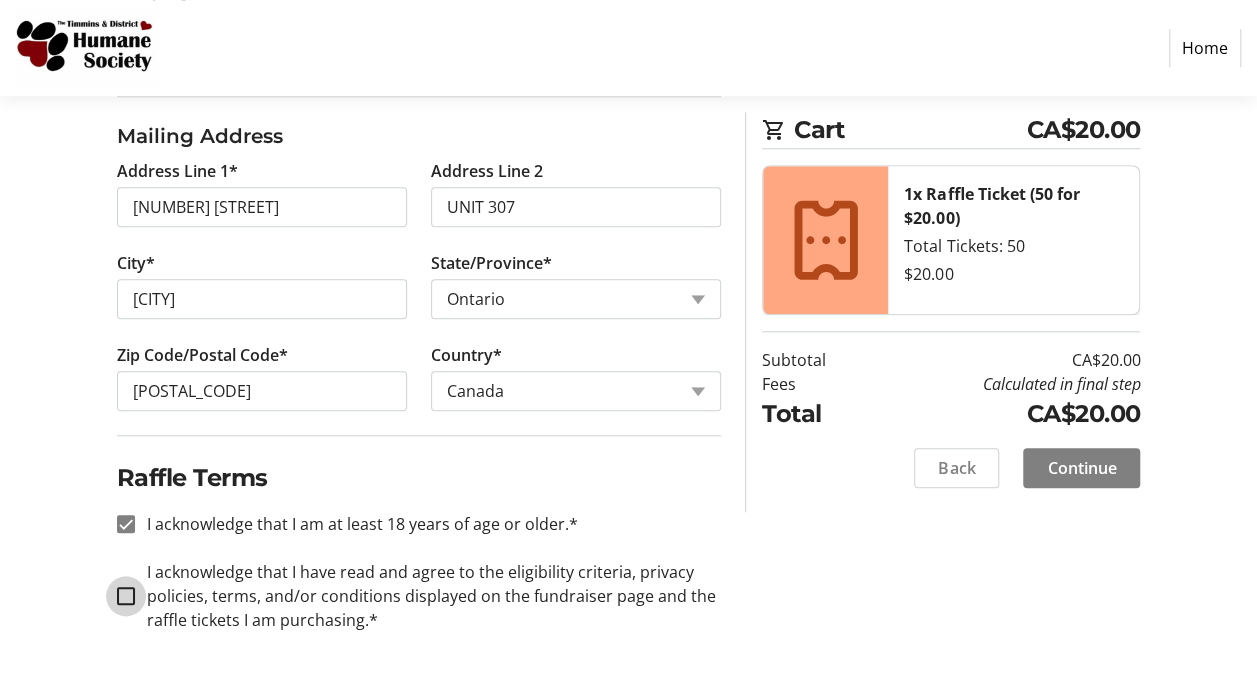 click on "I acknowledge that I have read and agree to the eligibility criteria, privacy policies, terms,
and/or conditions displayed on the fundraiser page and the raffle tickets I am purchasing.*" at bounding box center (126, 596) 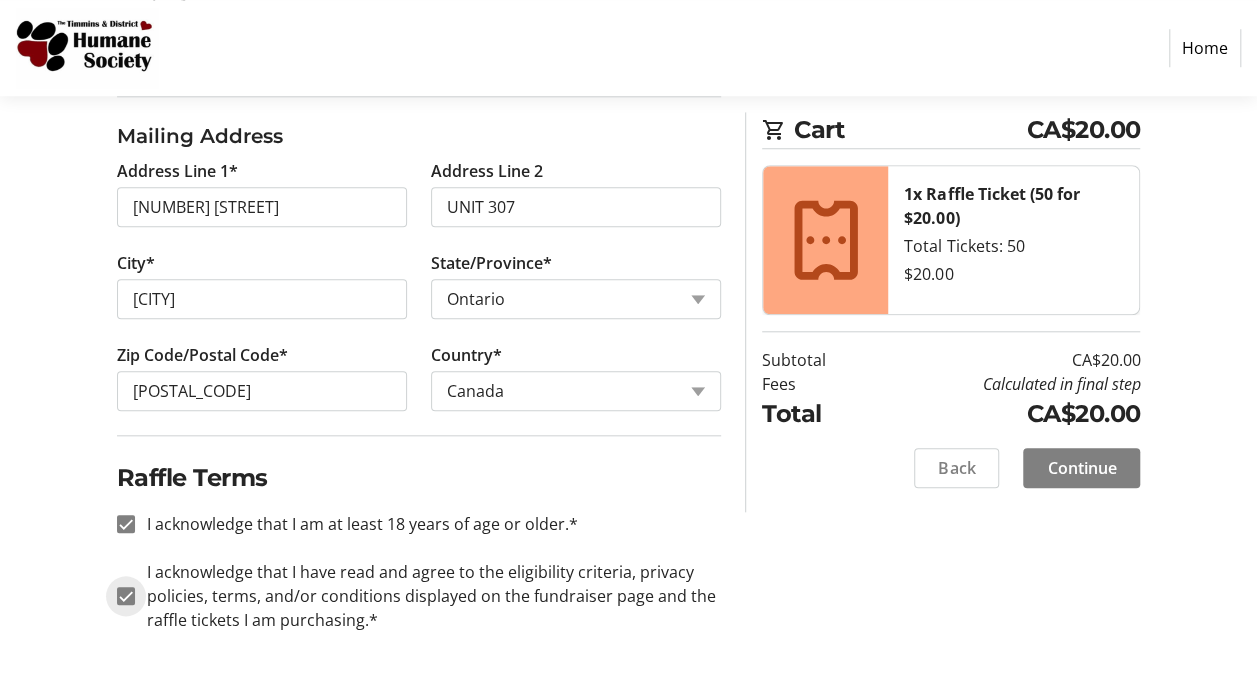checkbox on "true" 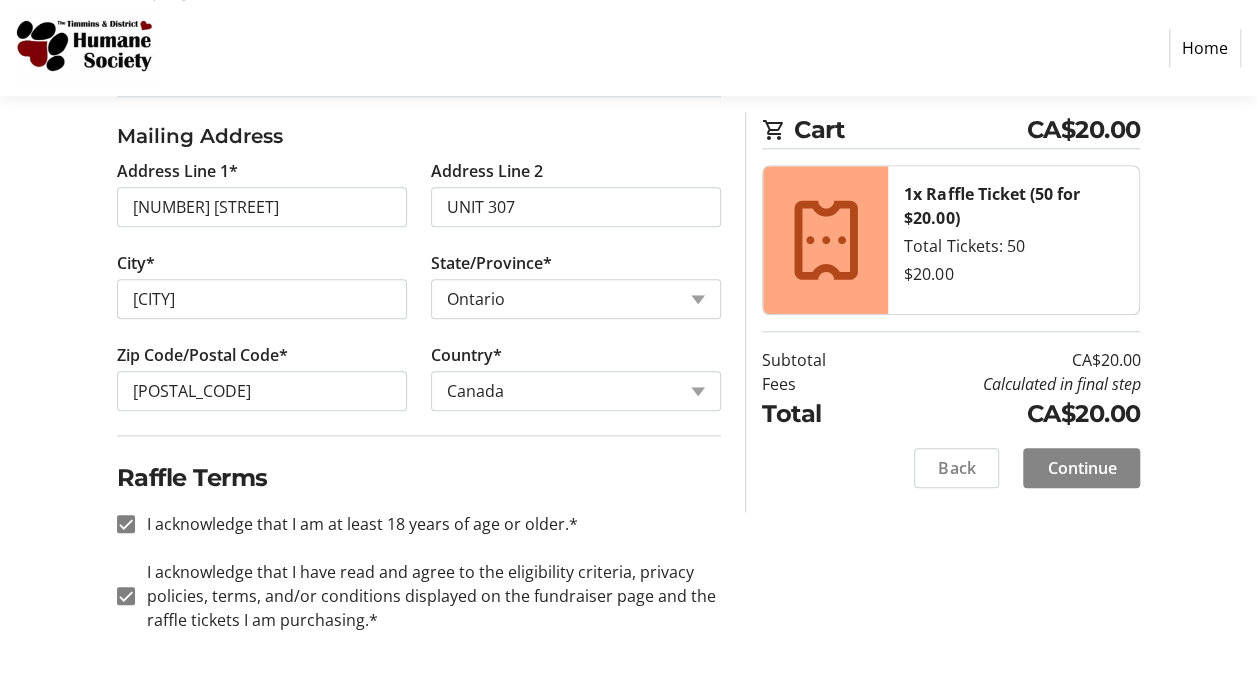 click on "Continue" 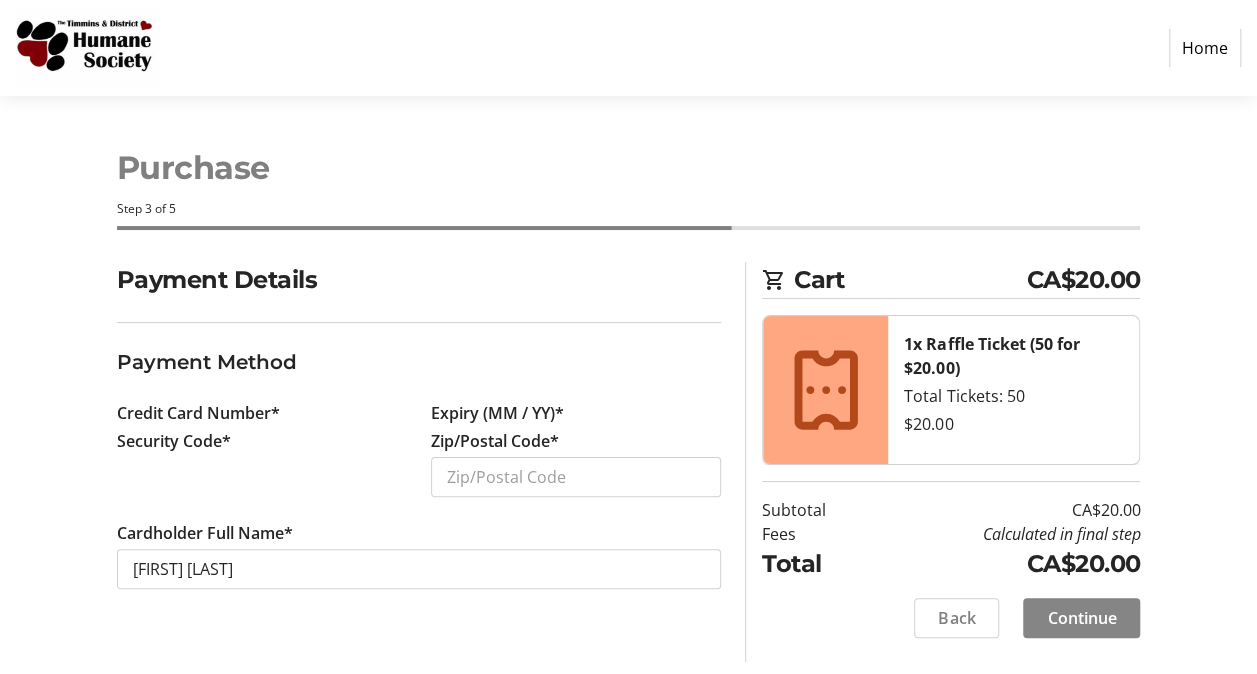 scroll, scrollTop: 0, scrollLeft: 0, axis: both 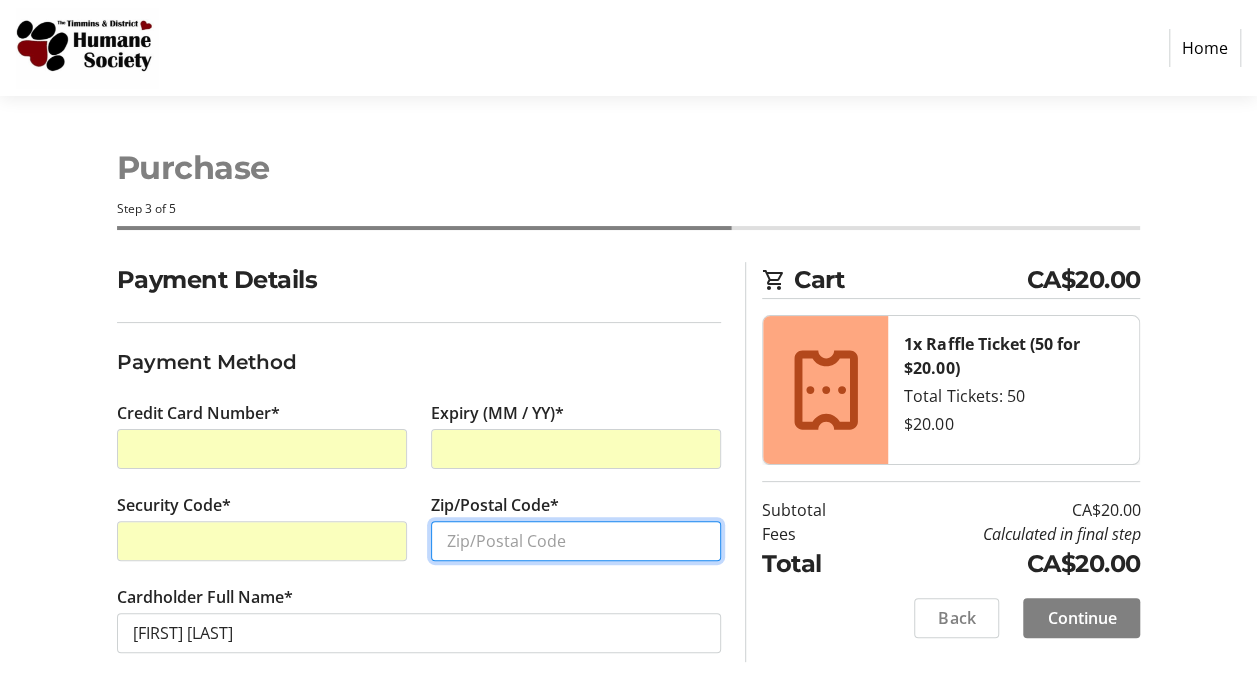 click on "Zip/Postal Code*" at bounding box center (576, 541) 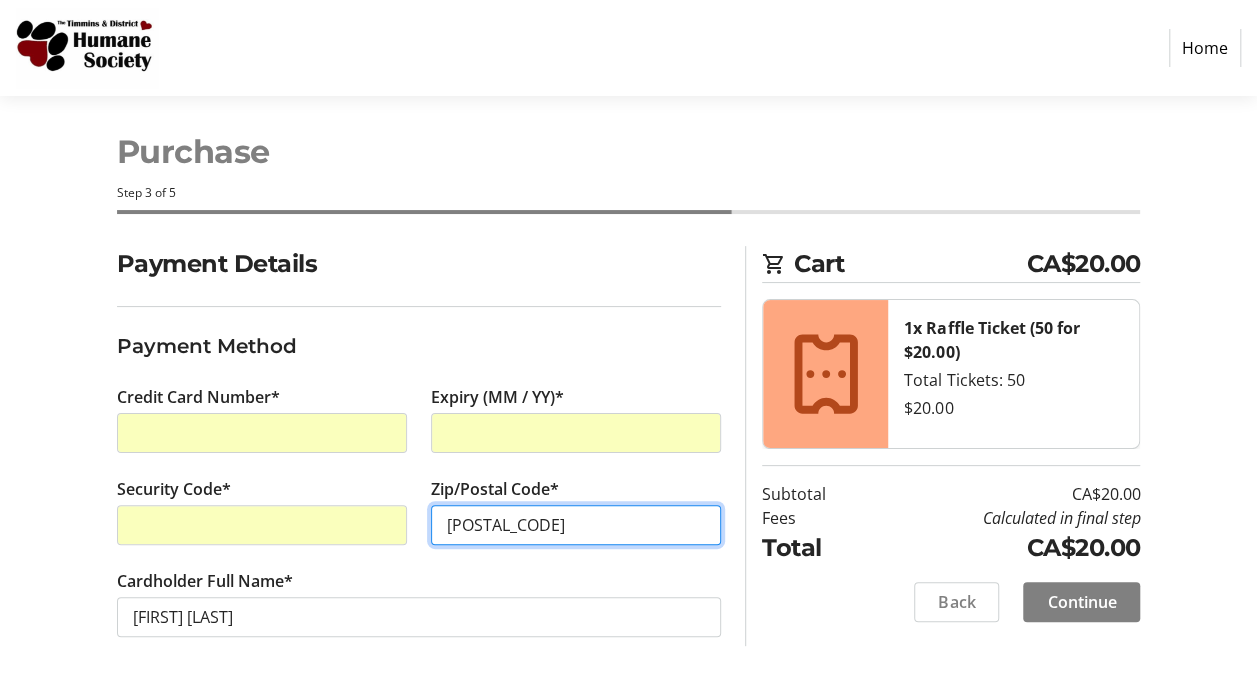 scroll, scrollTop: 24, scrollLeft: 0, axis: vertical 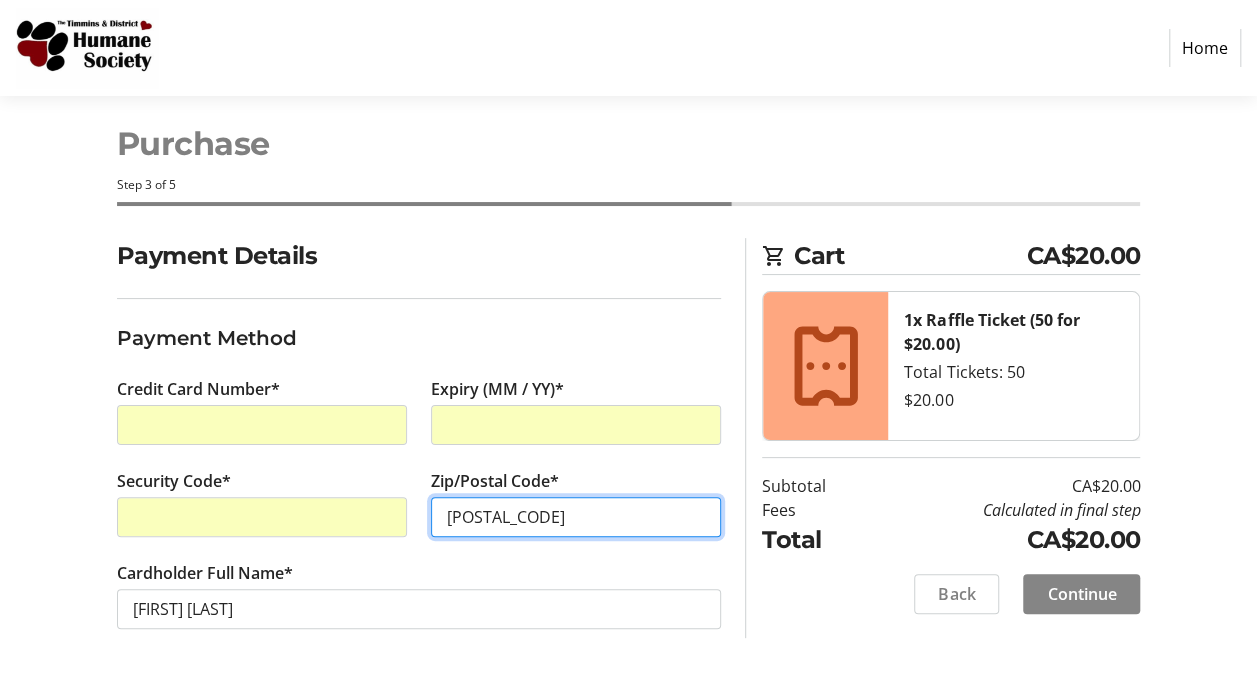 type on "[POSTAL_CODE]" 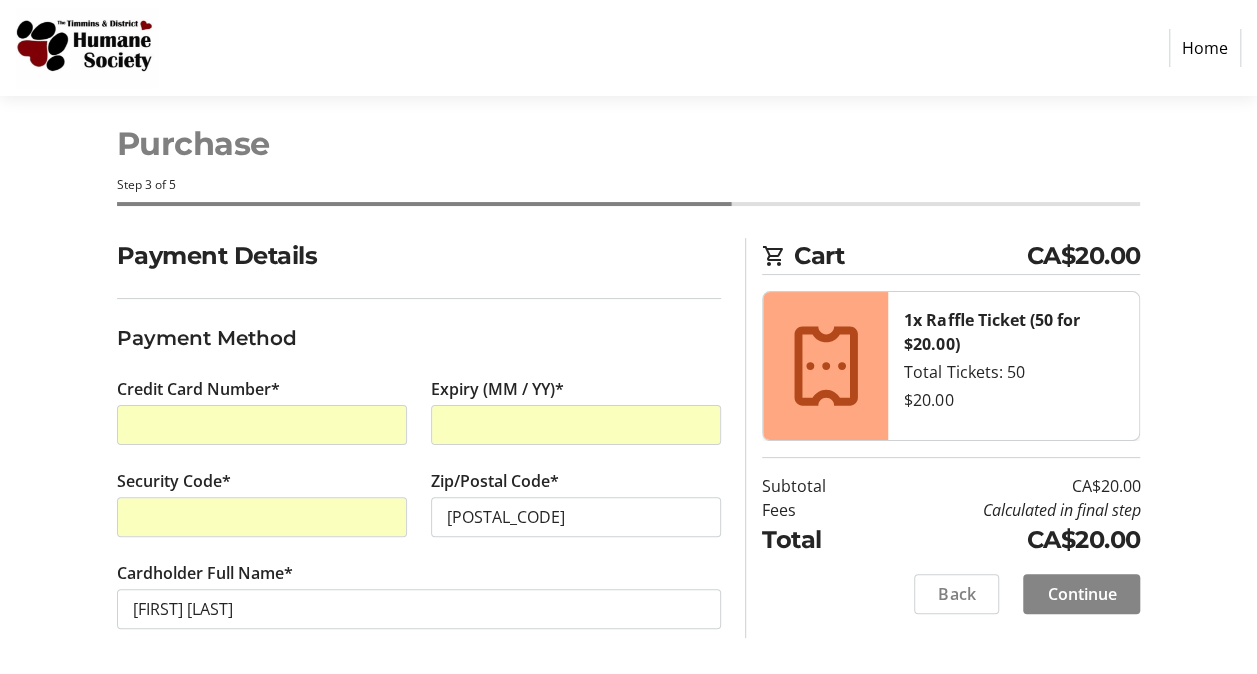 click on "Continue" 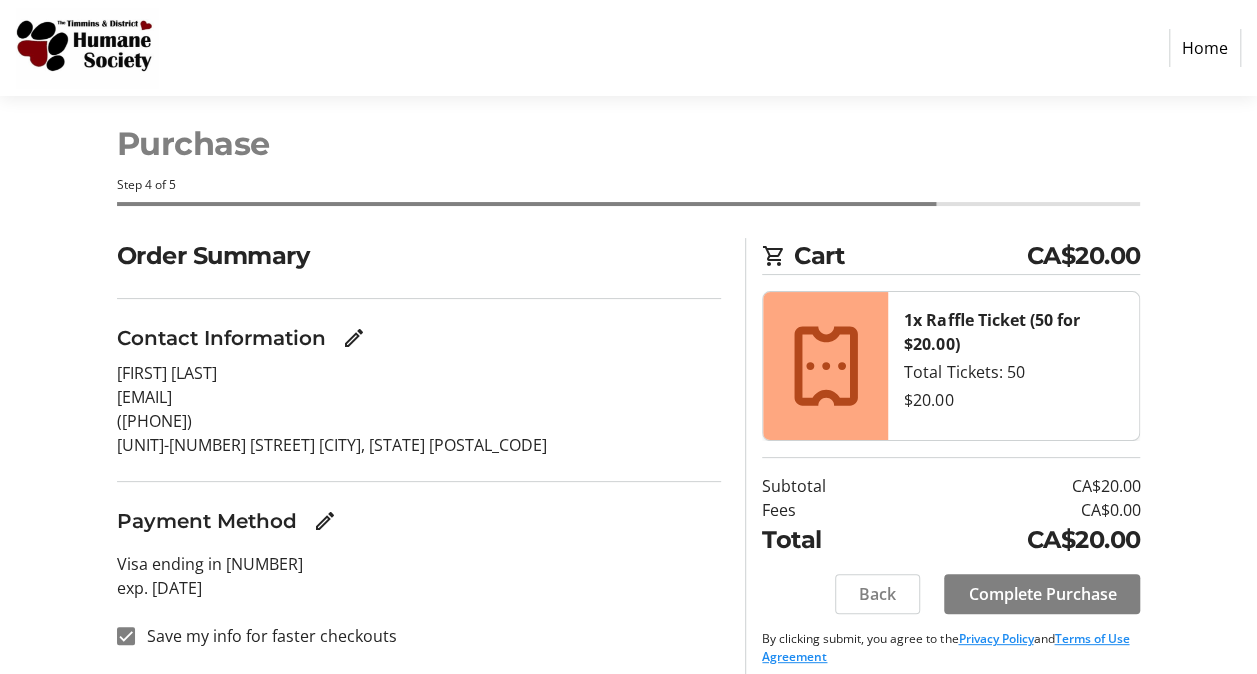 scroll, scrollTop: 38, scrollLeft: 0, axis: vertical 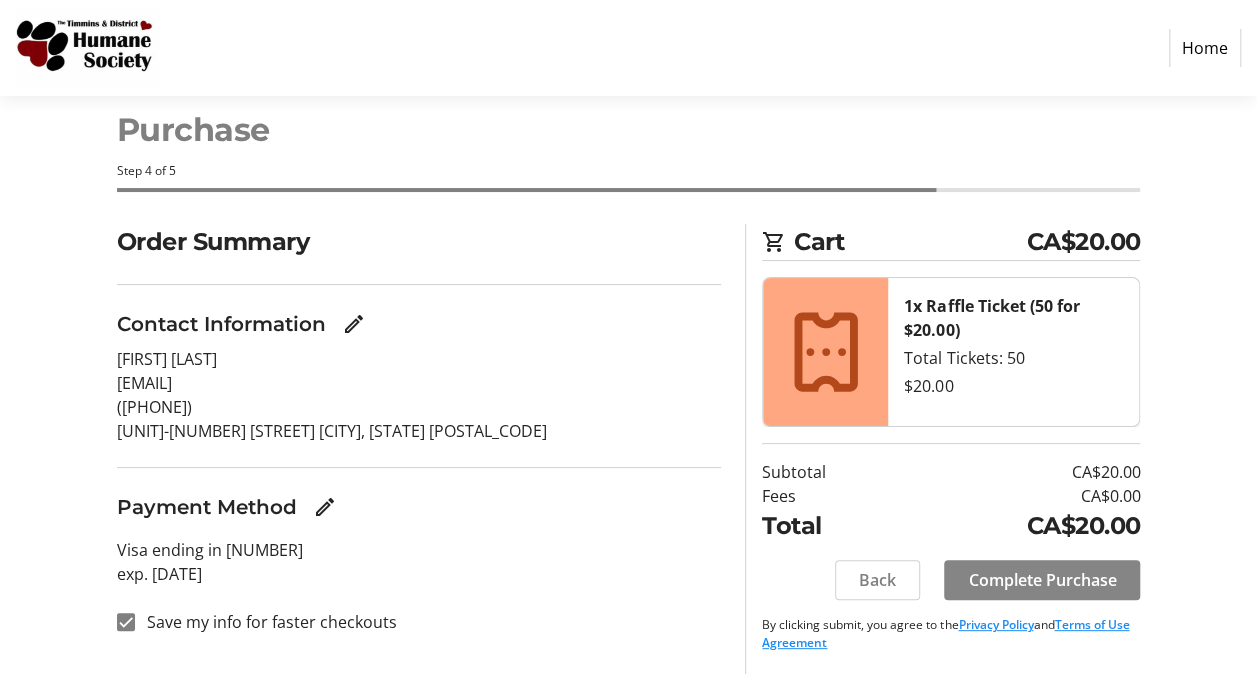 click on "Complete Purchase" 